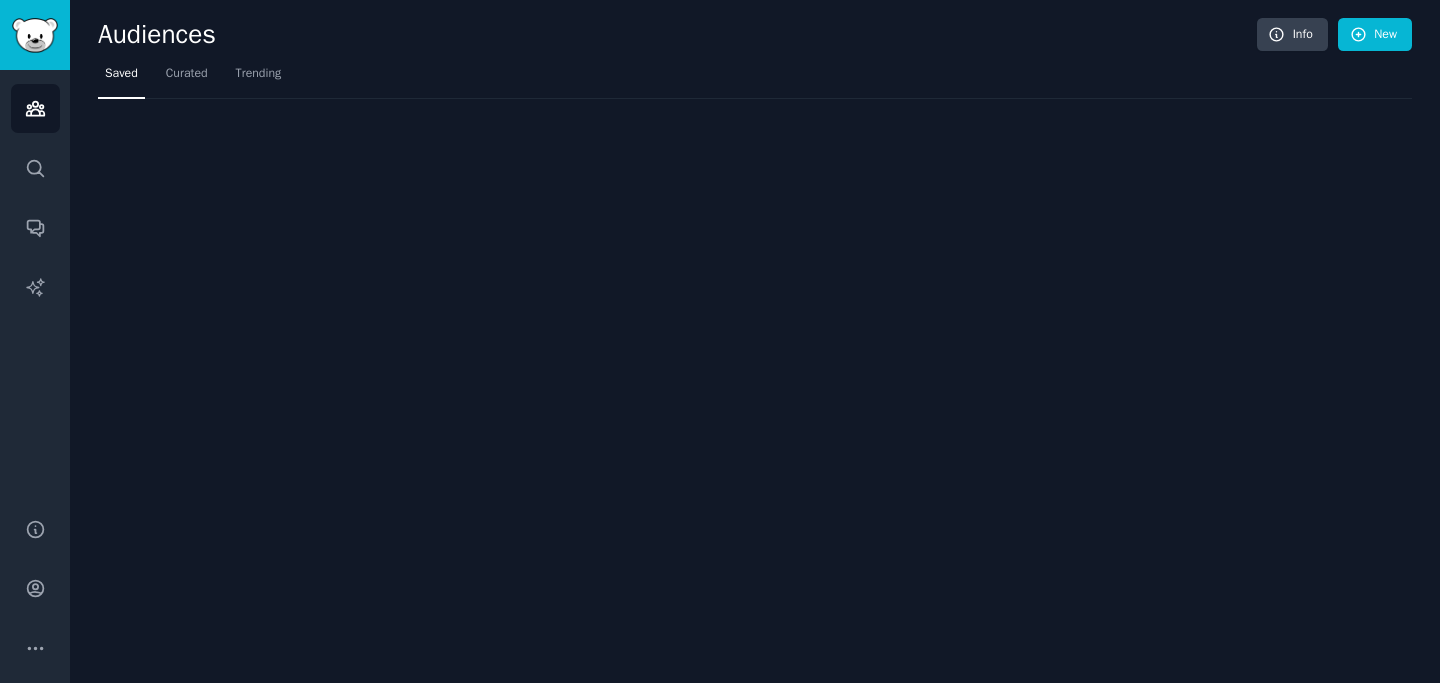 scroll, scrollTop: 0, scrollLeft: 0, axis: both 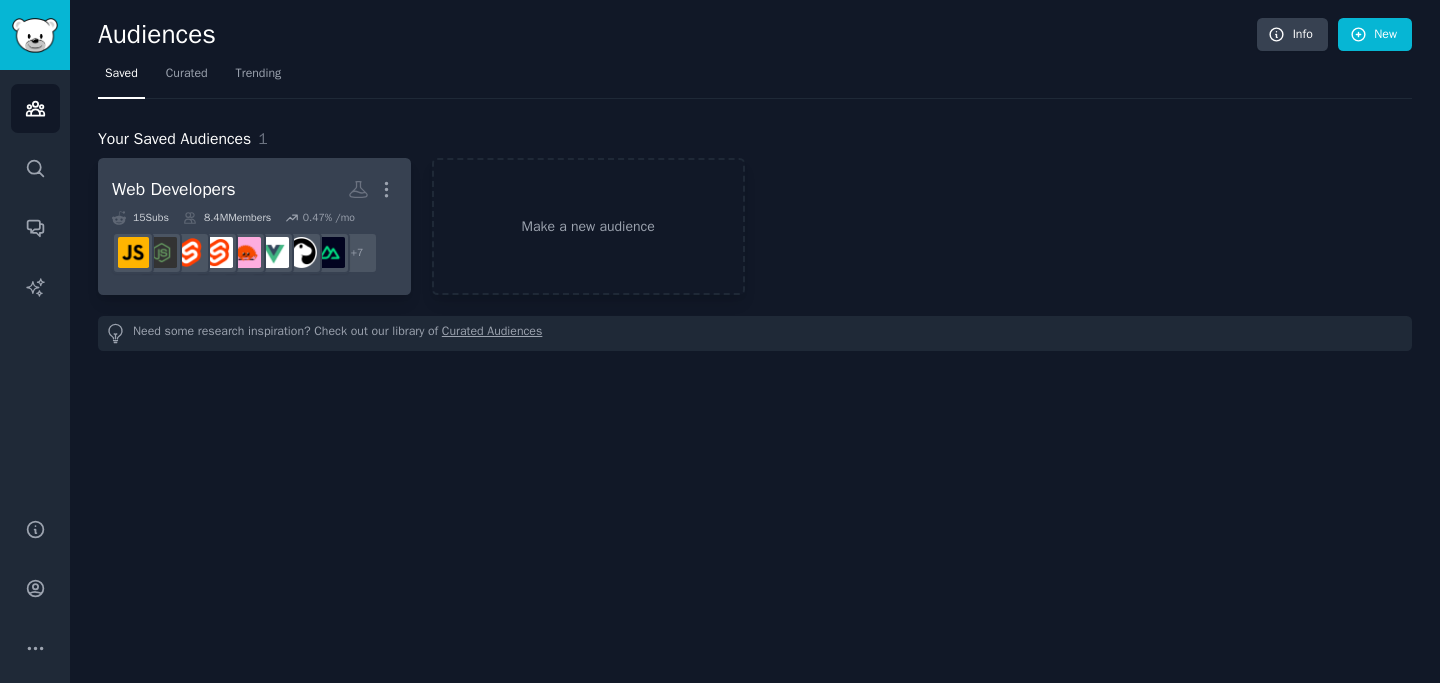 click on "Web Developers Custom Audience More" at bounding box center [254, 189] 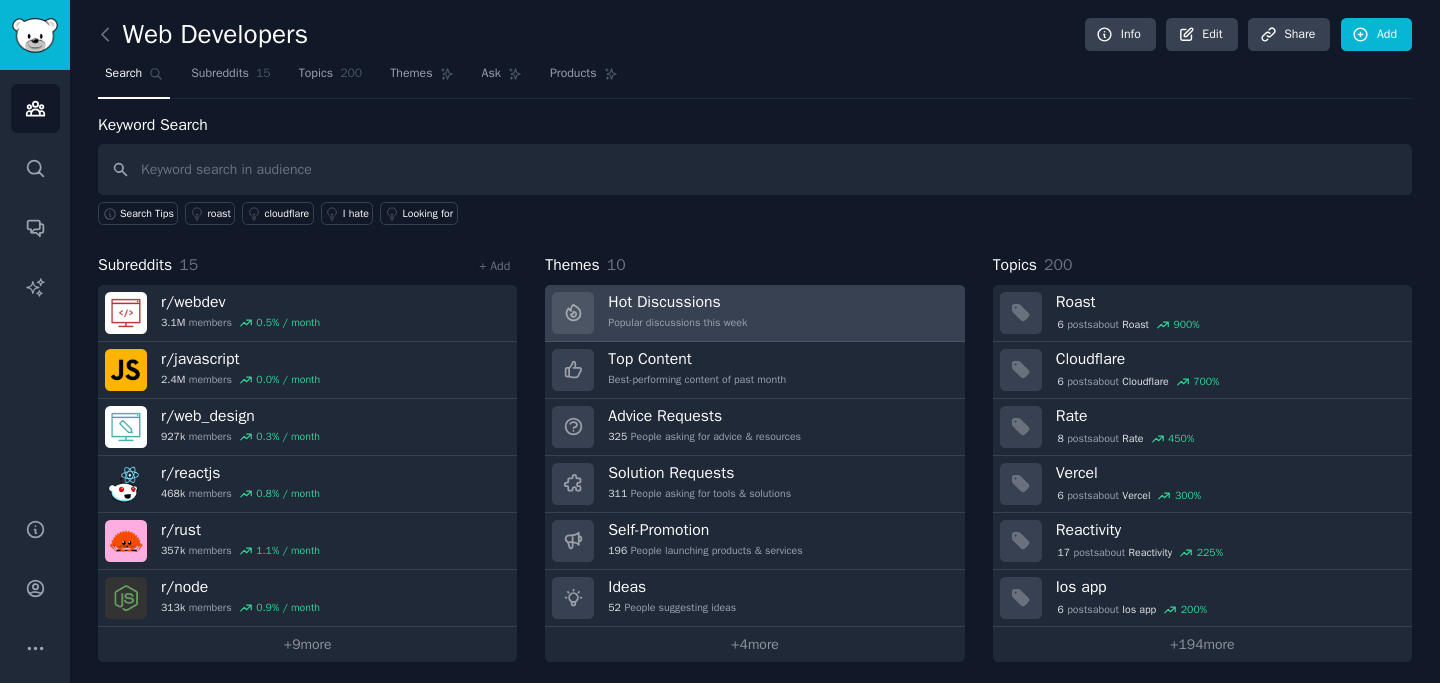 click on "Hot Discussions" at bounding box center (677, 302) 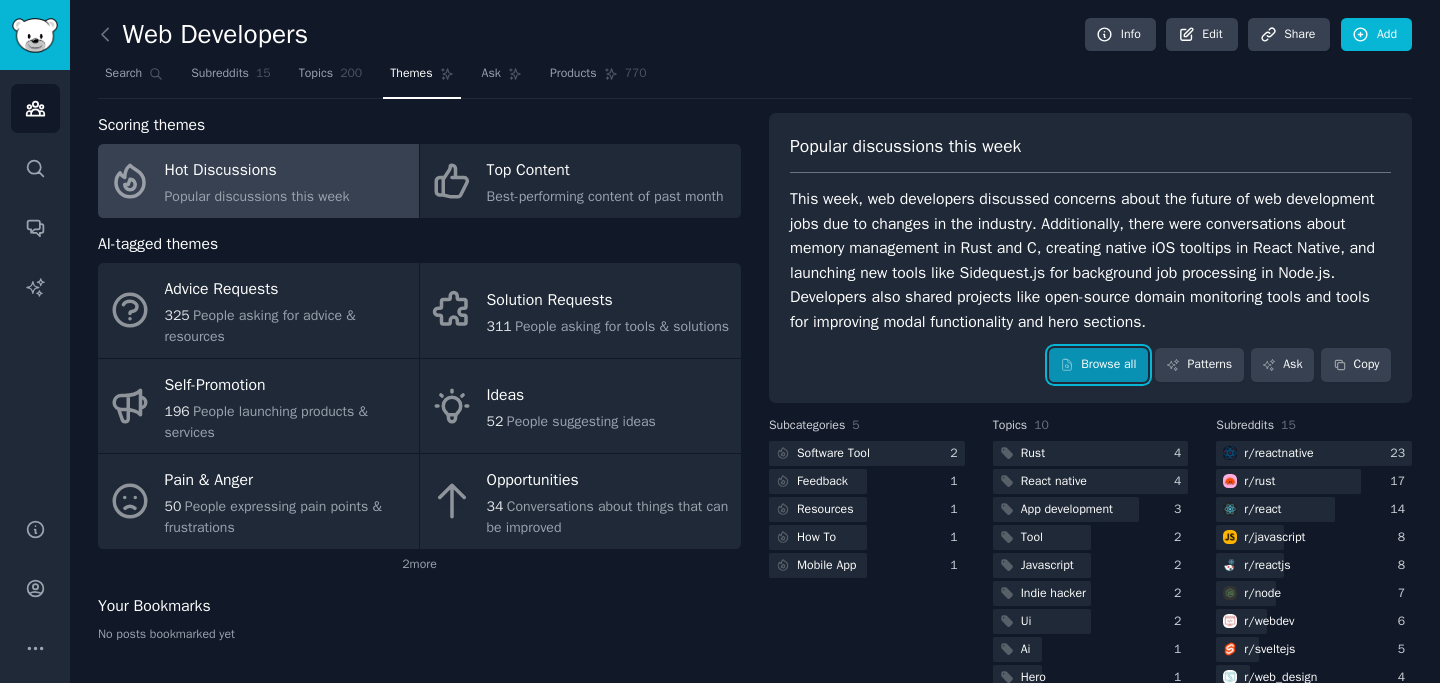 click on "Browse all" at bounding box center [1098, 365] 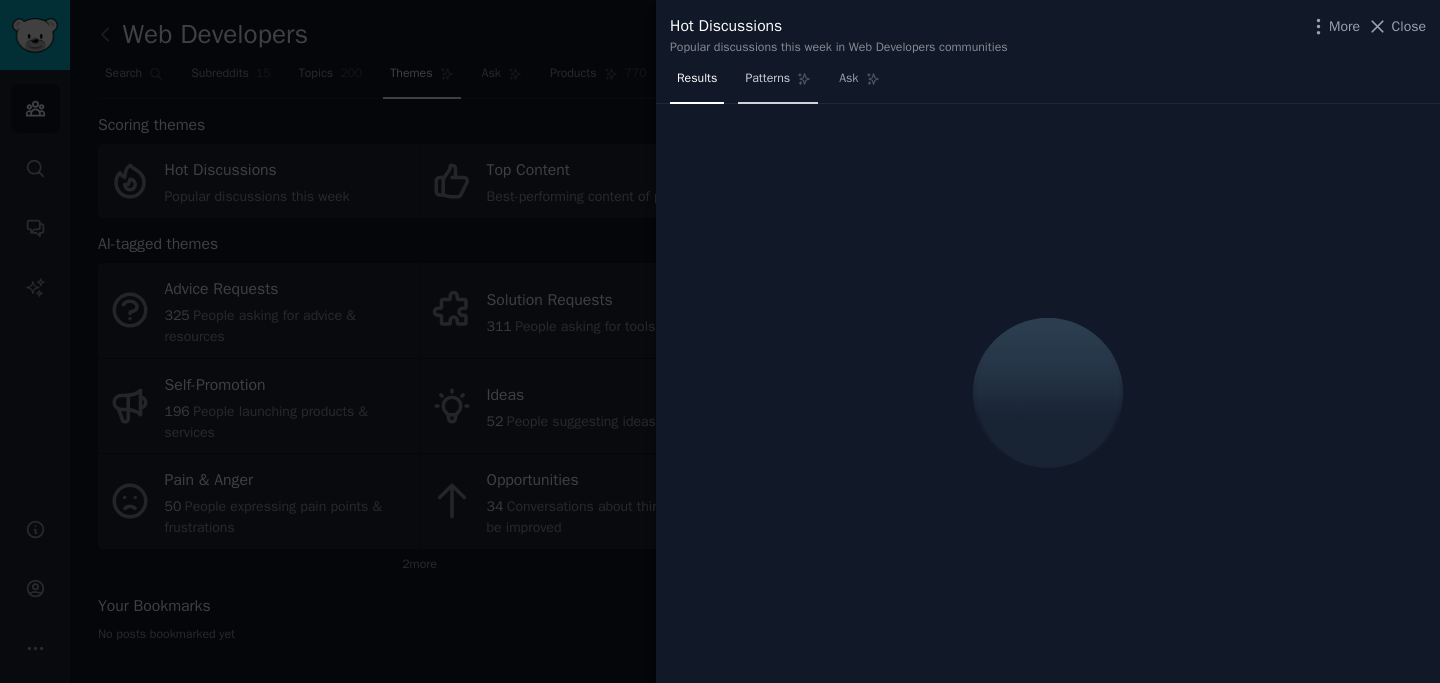 click on "Patterns" at bounding box center [767, 79] 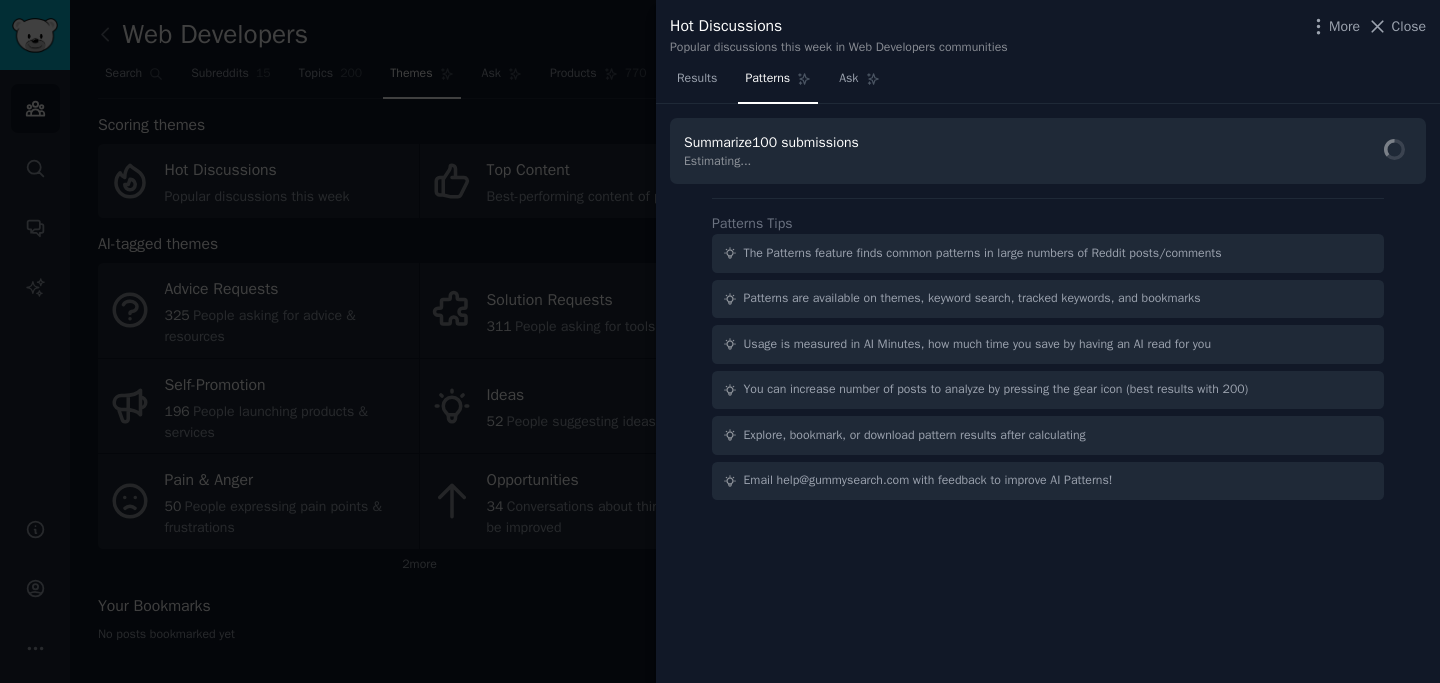 click on "Estimating..." at bounding box center (775, 162) 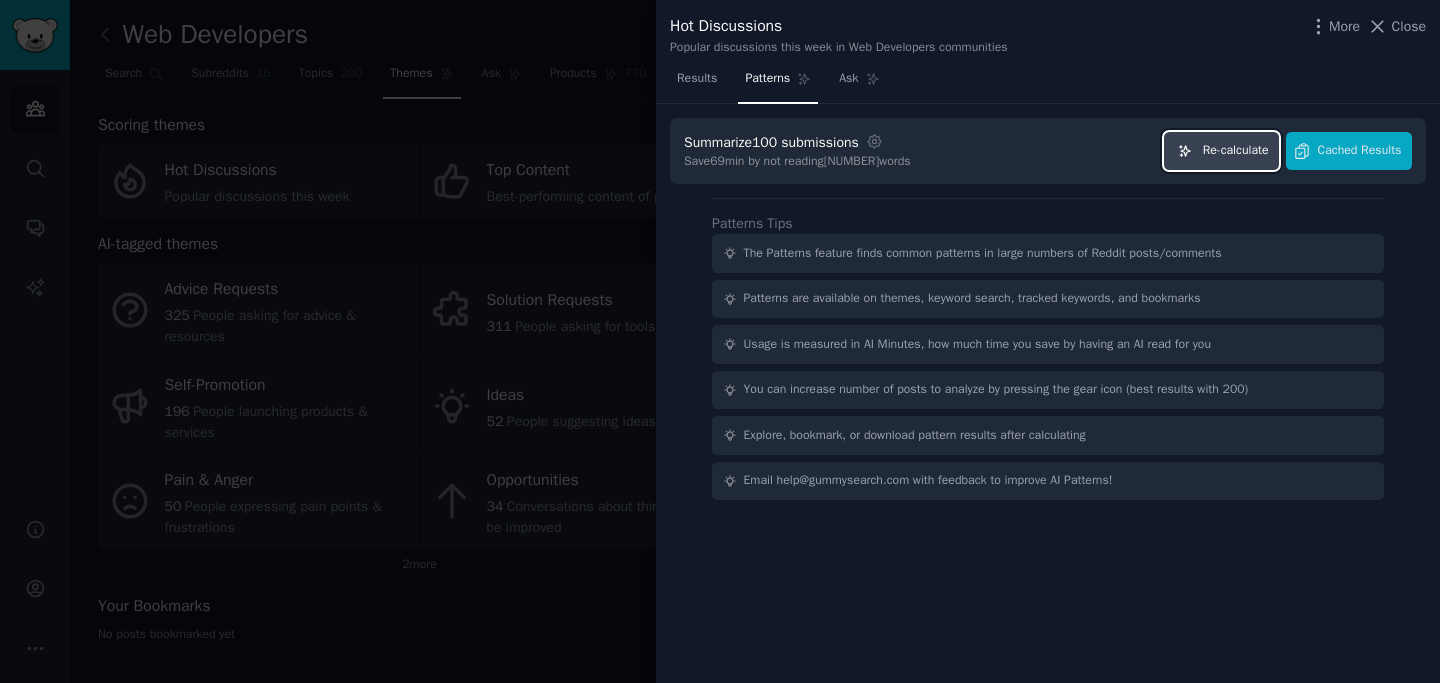 click on "Re-calculate" at bounding box center [1236, 151] 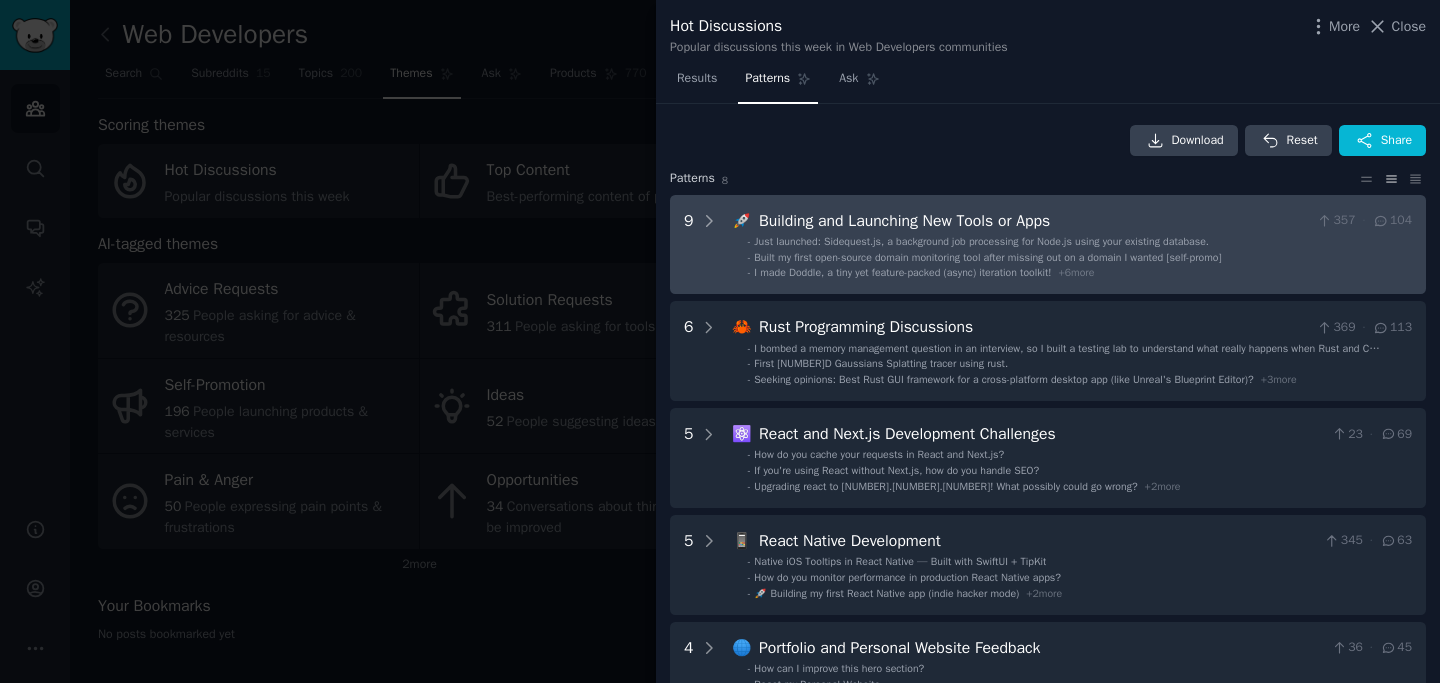 click on "I made Doddle, a tiny yet feature-packed (async) iteration toolkit! +  [NUMBER]  more" at bounding box center [924, 273] 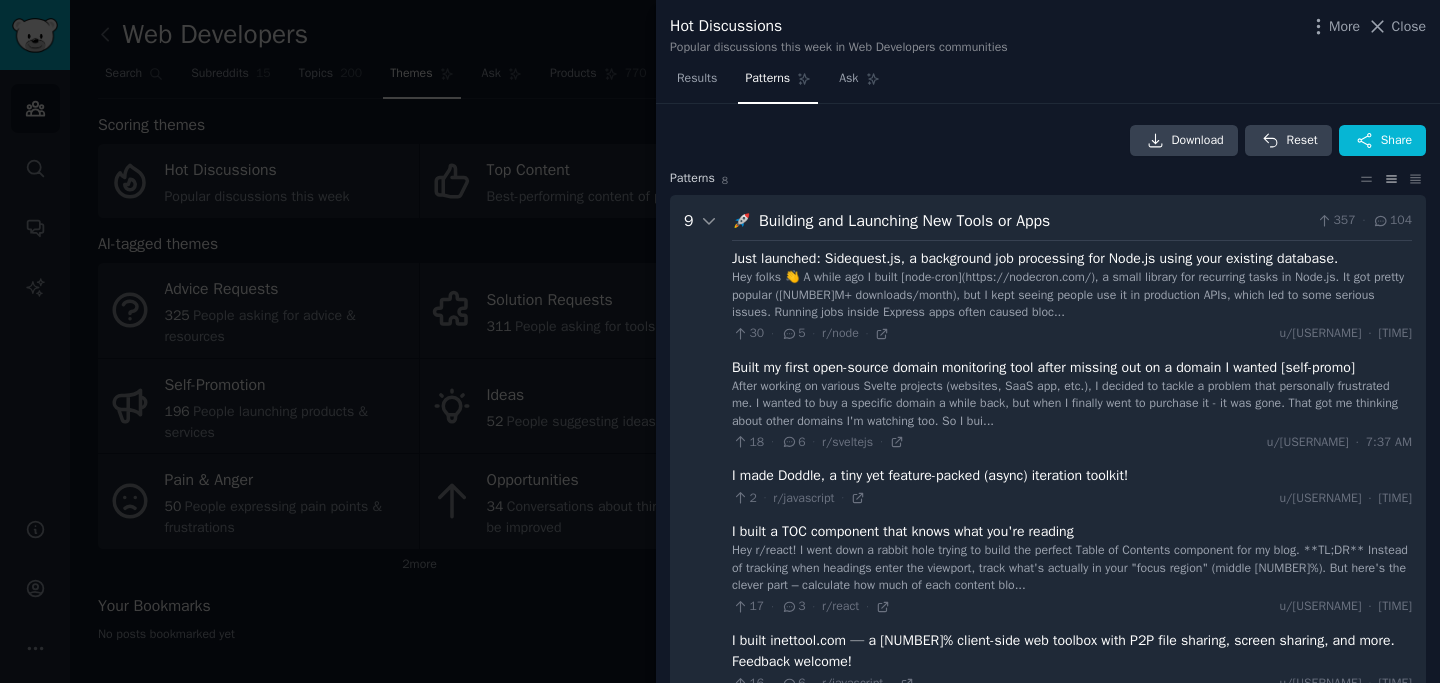 scroll, scrollTop: 91, scrollLeft: 0, axis: vertical 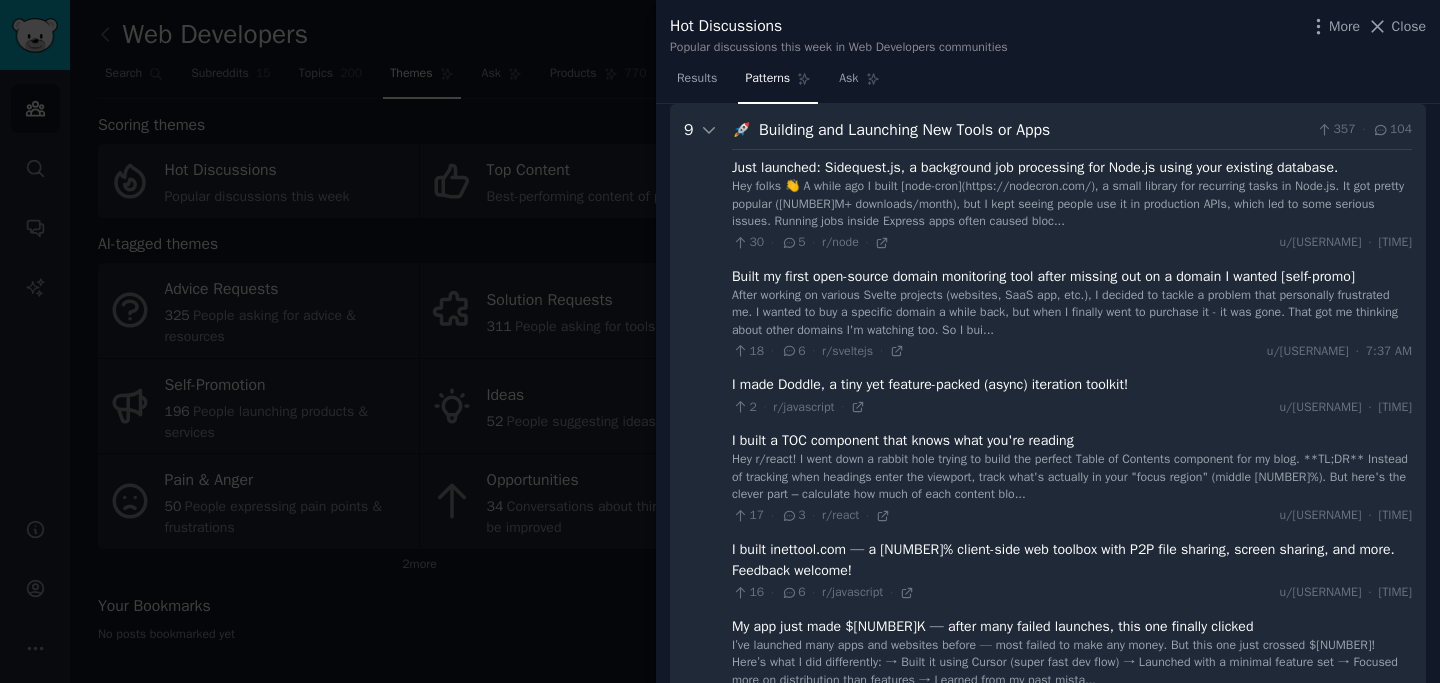 click on "Just launched: Sidequest.js, a background job processing for Node.js using your existing database." at bounding box center (1035, 167) 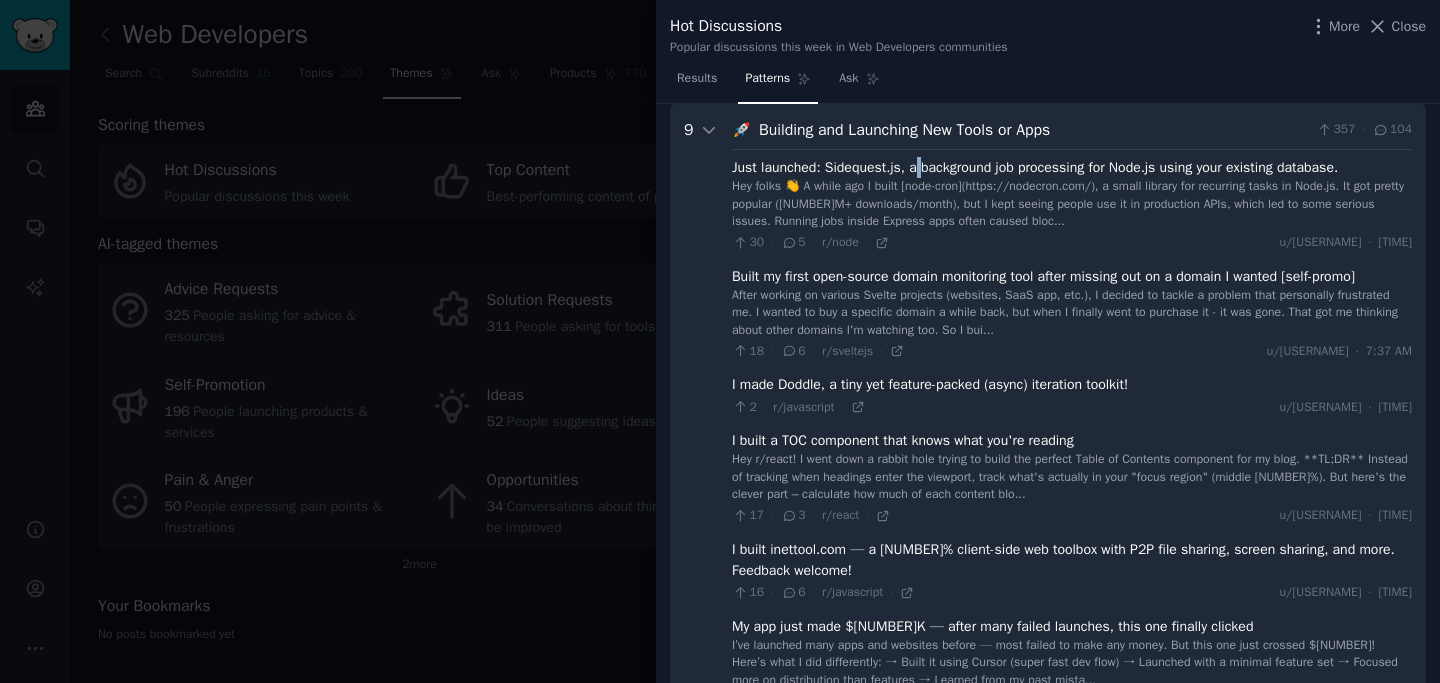 click on "Just launched: Sidequest.js, a background job processing for Node.js using your existing database." at bounding box center [1035, 167] 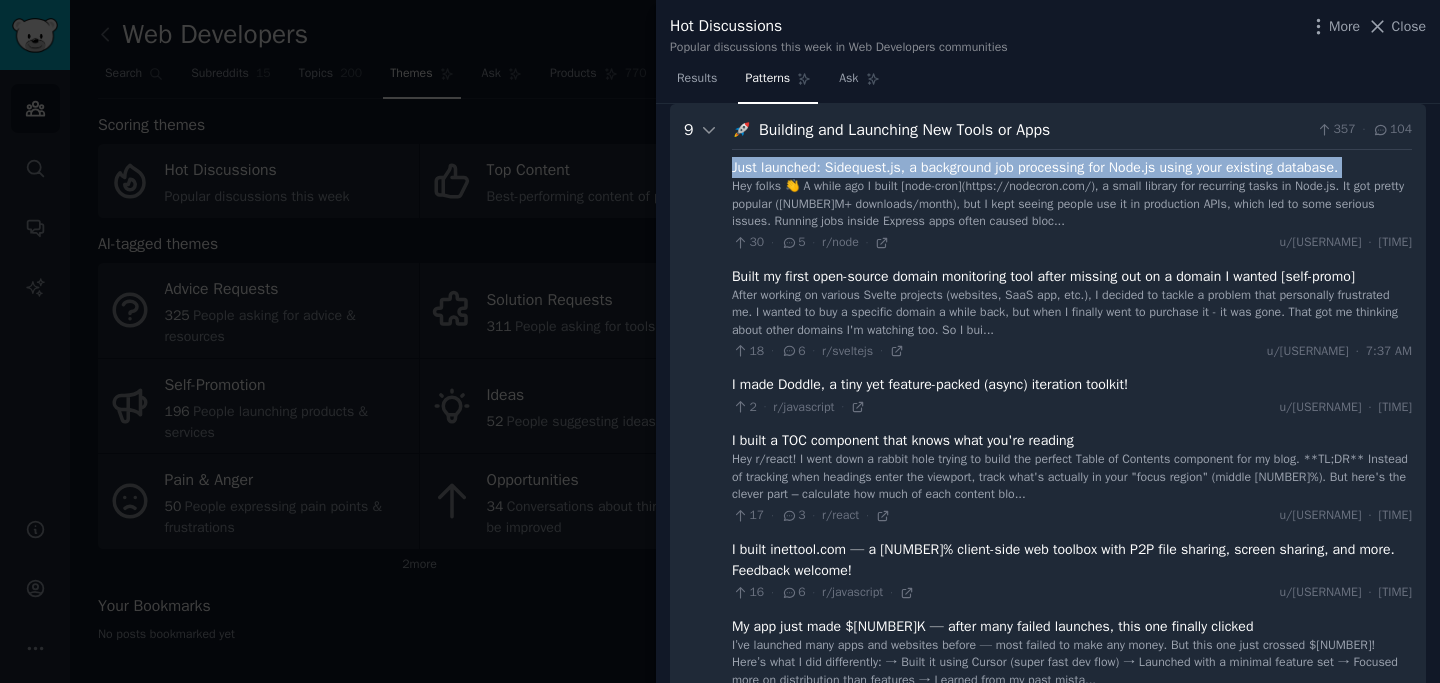 click on "Just launched: Sidequest.js, a background job processing for Node.js using your existing database." at bounding box center [1035, 167] 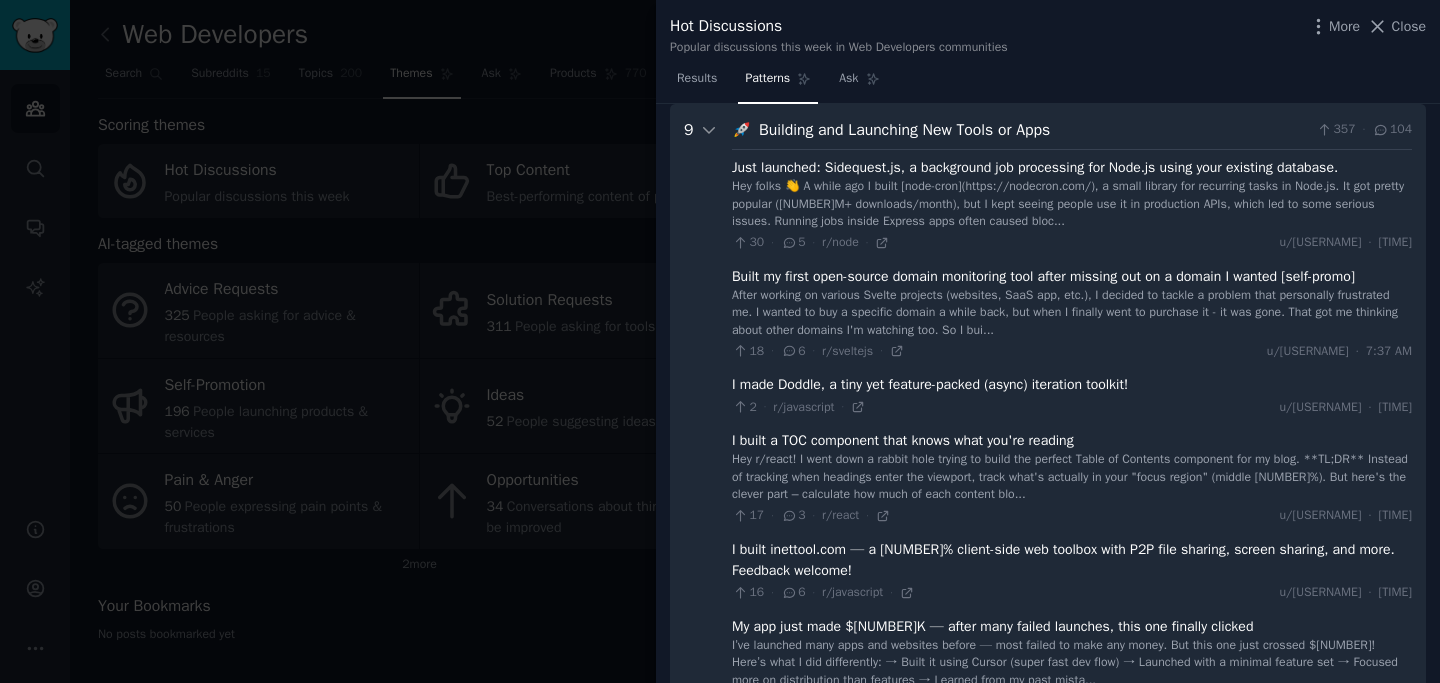 click on "Hey folks 👋
A while ago I built [node-cron](https://nodecron.com/), a small library for recurring tasks in Node.js. It got pretty popular ([NUMBER]M+ downloads/month), but I kept seeing people use it in production APIs, which led to some serious issues.
Running jobs inside Express apps often caused bloc..." at bounding box center [1072, 204] 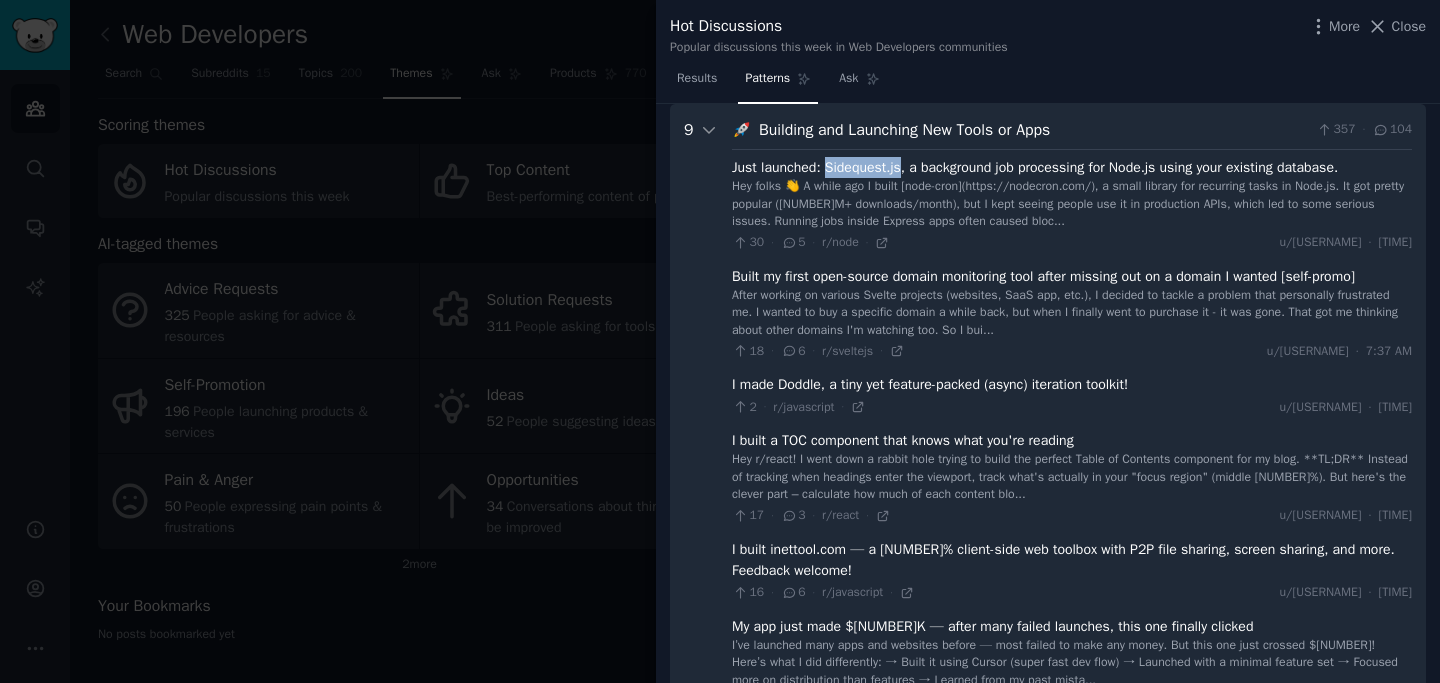 drag, startPoint x: 920, startPoint y: 170, endPoint x: 835, endPoint y: 168, distance: 85.02353 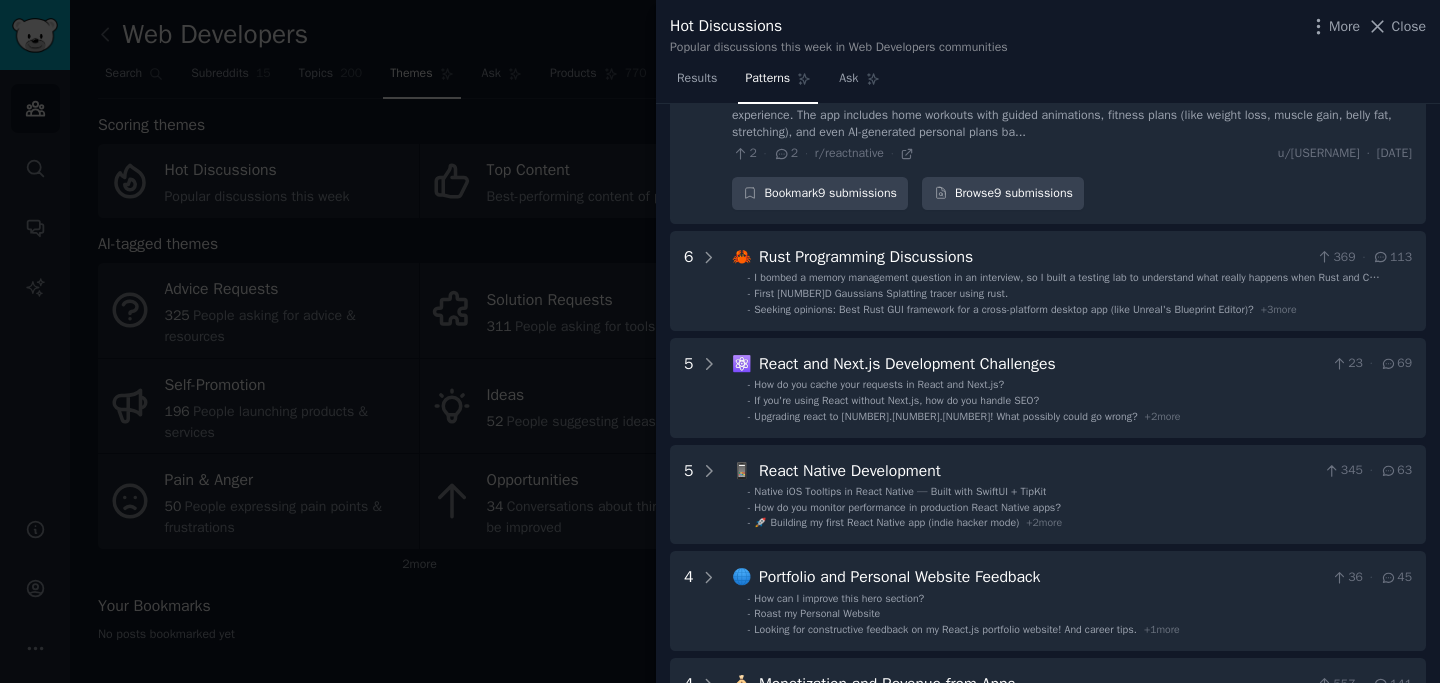 scroll, scrollTop: 1111, scrollLeft: 0, axis: vertical 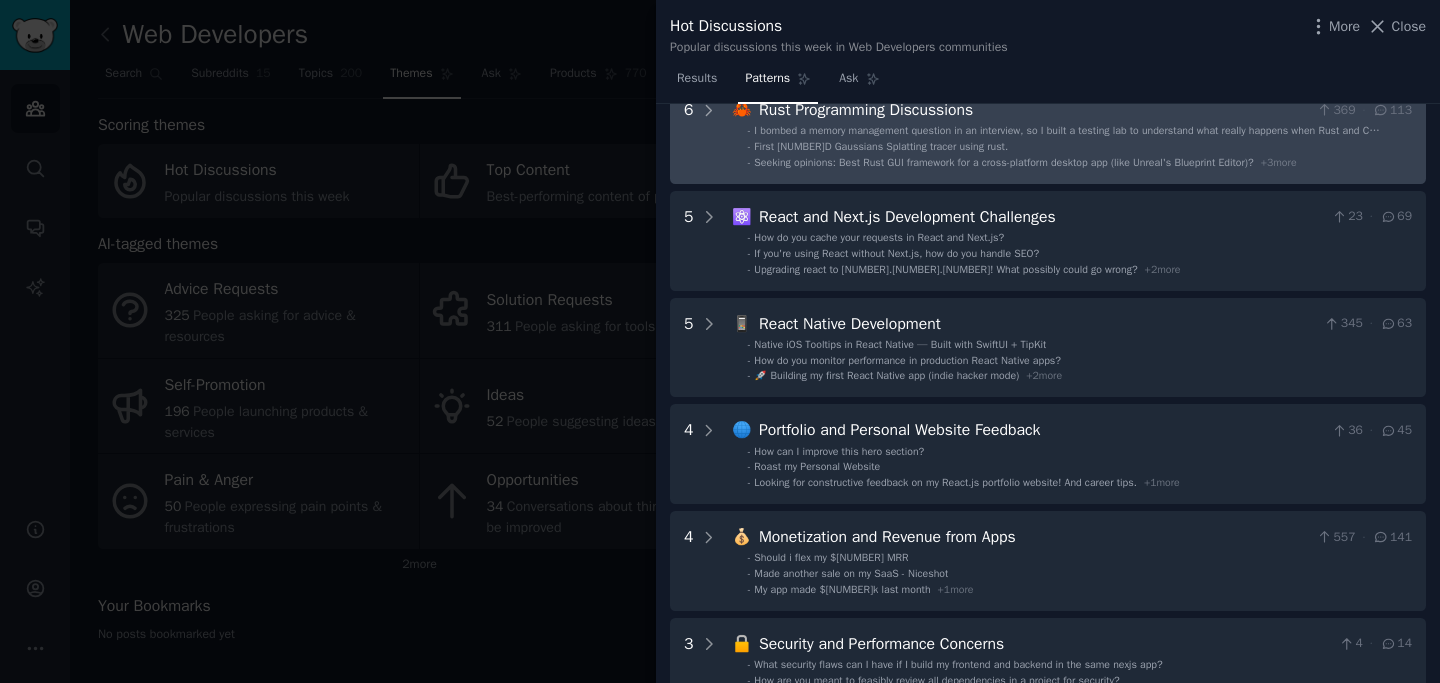 click on "First [NUMBER]D Gaussians Splatting tracer using rust." at bounding box center (881, 146) 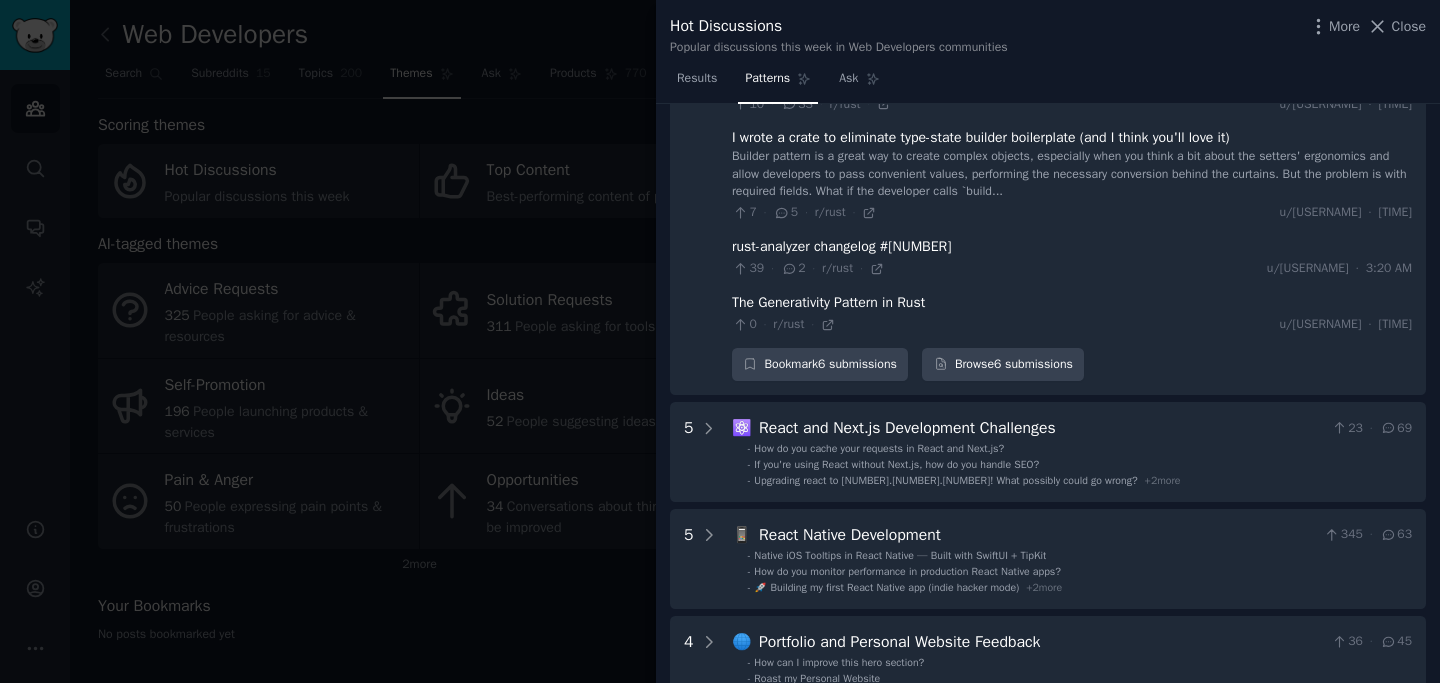 scroll, scrollTop: 1479, scrollLeft: 0, axis: vertical 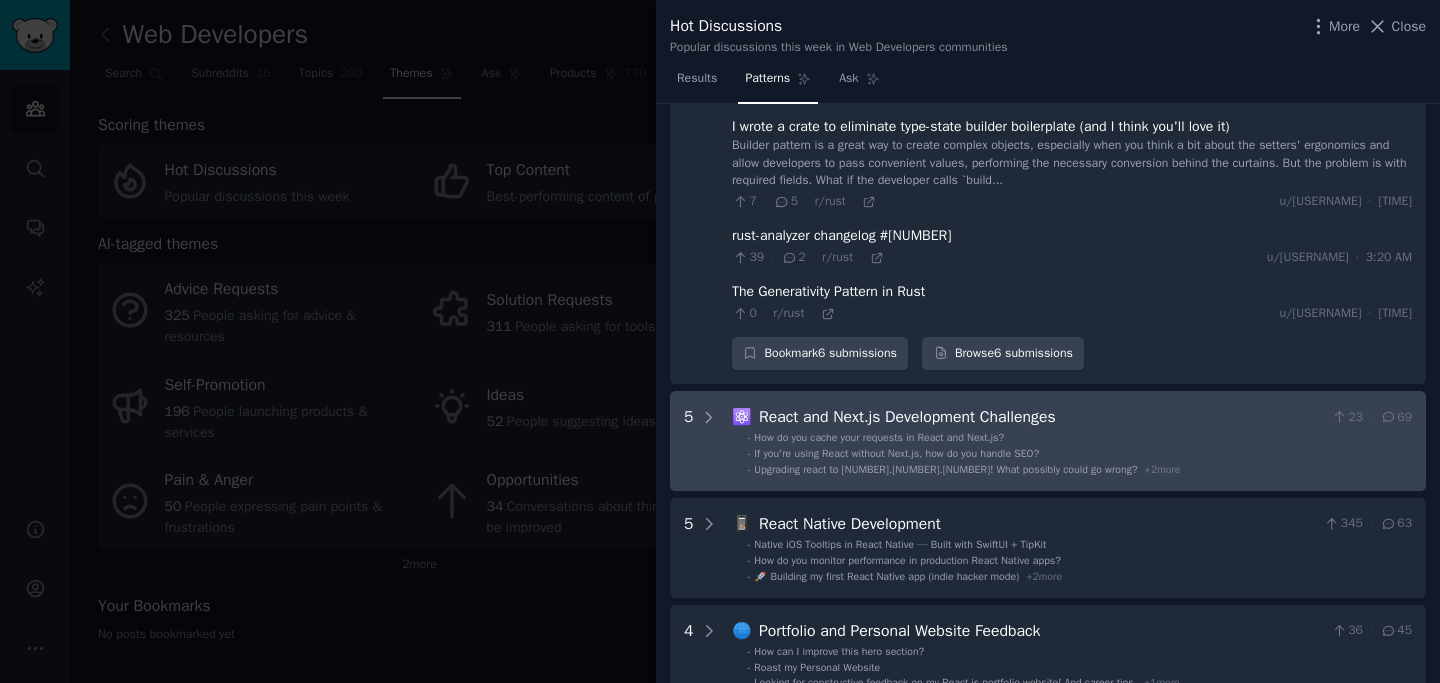 click on "How do you cache your requests in React and Next.js?" at bounding box center (879, 437) 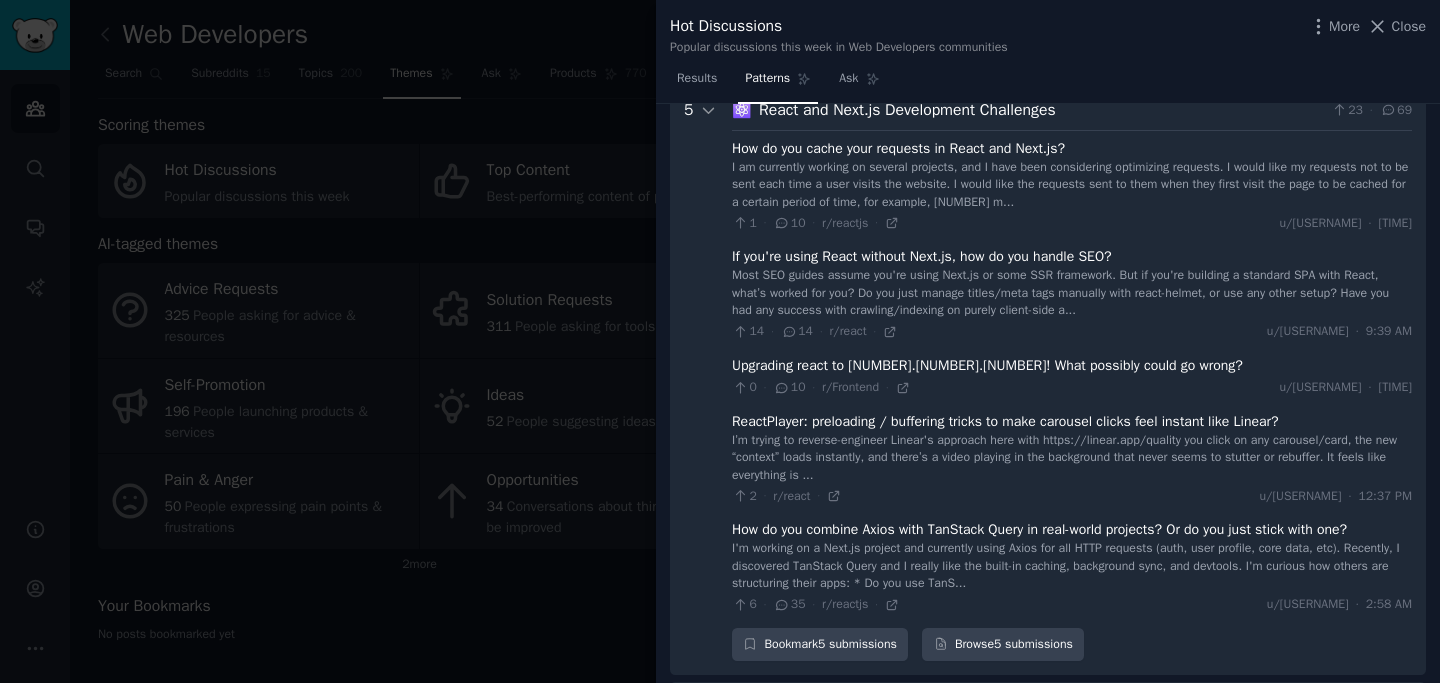 scroll, scrollTop: 1808, scrollLeft: 0, axis: vertical 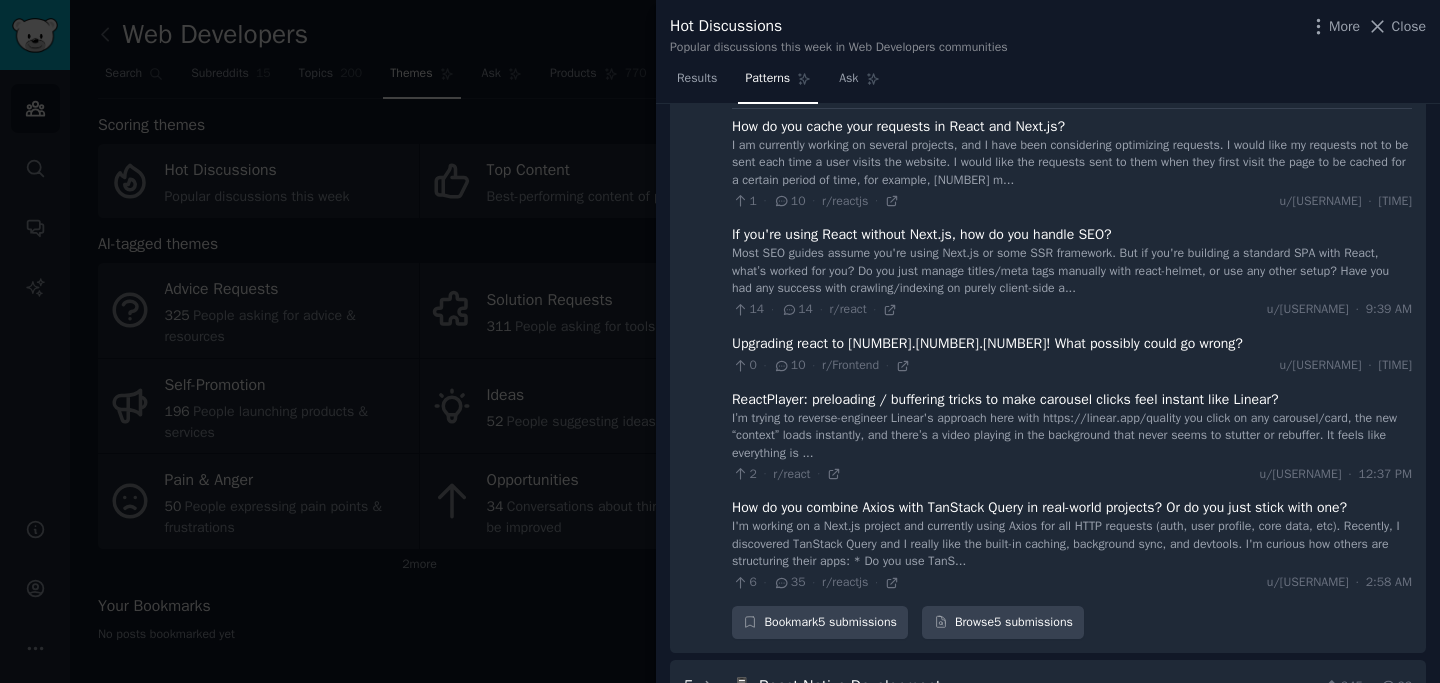 click at bounding box center (720, 341) 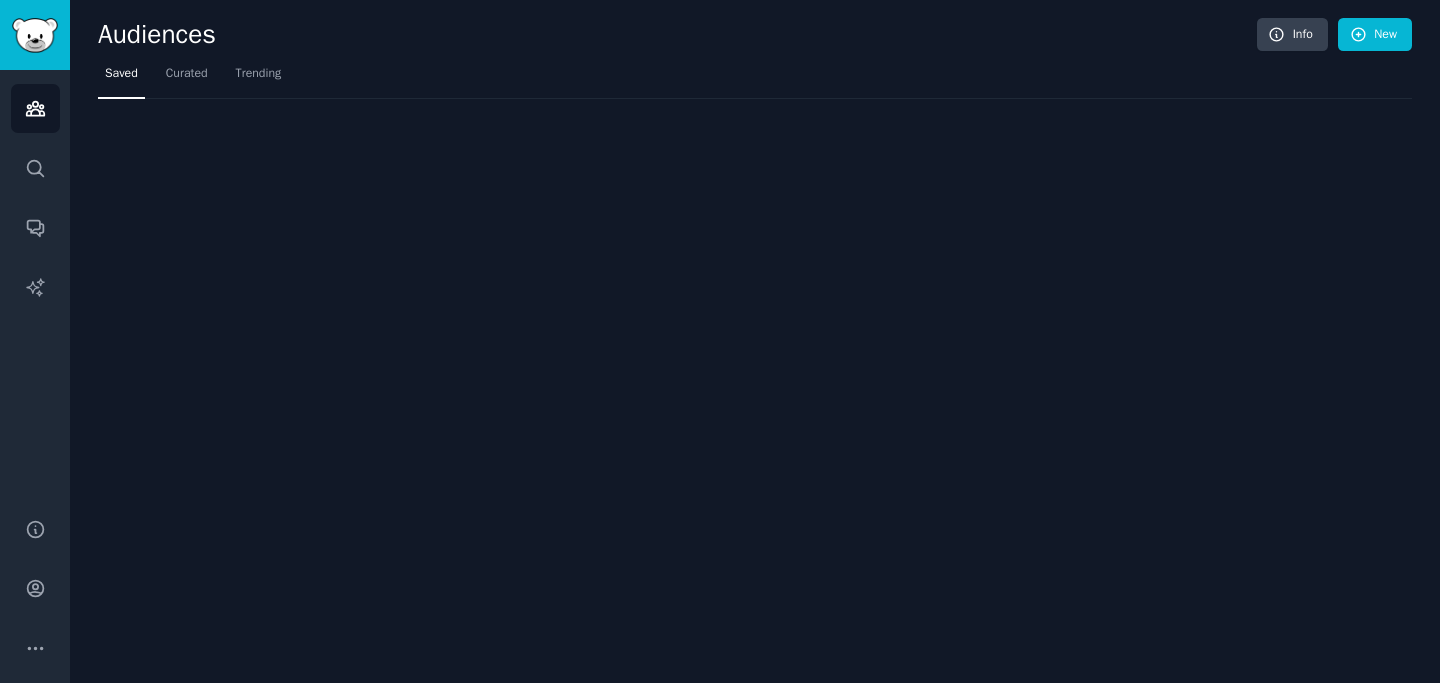 scroll, scrollTop: 0, scrollLeft: 0, axis: both 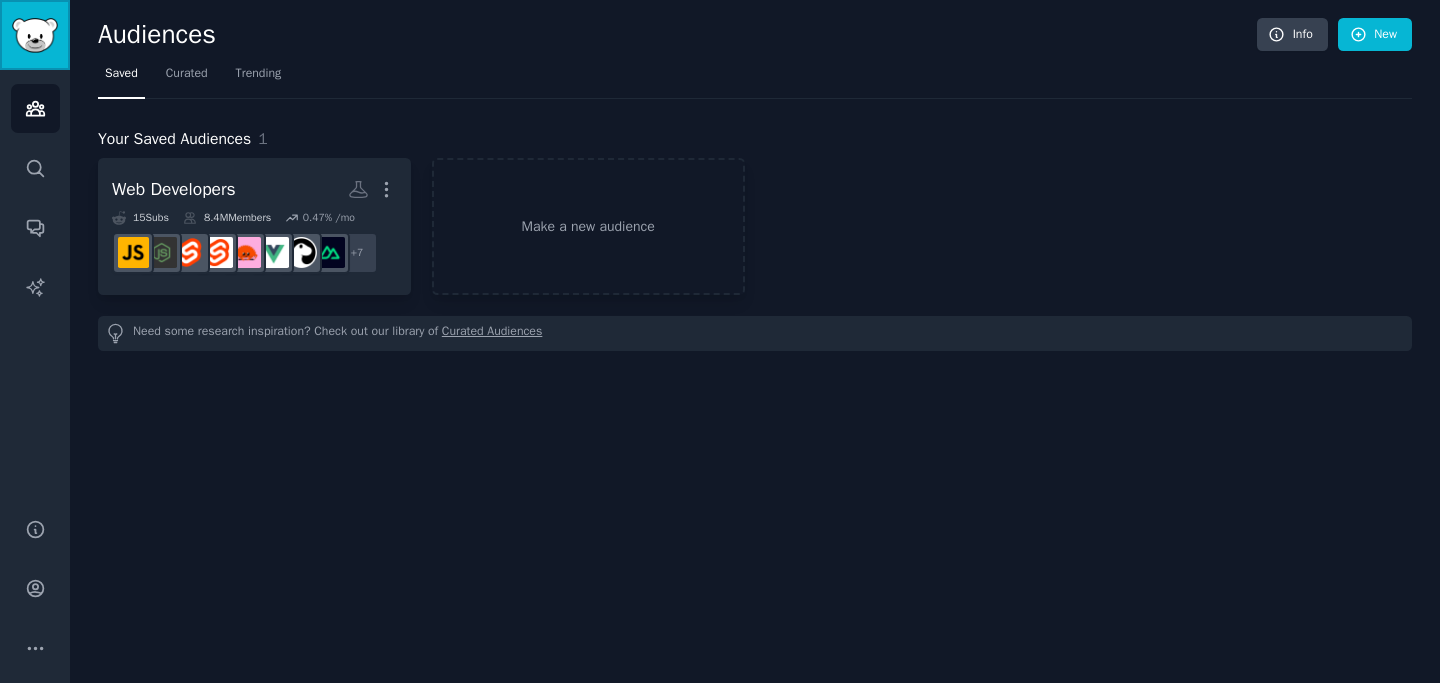 click at bounding box center [35, 35] 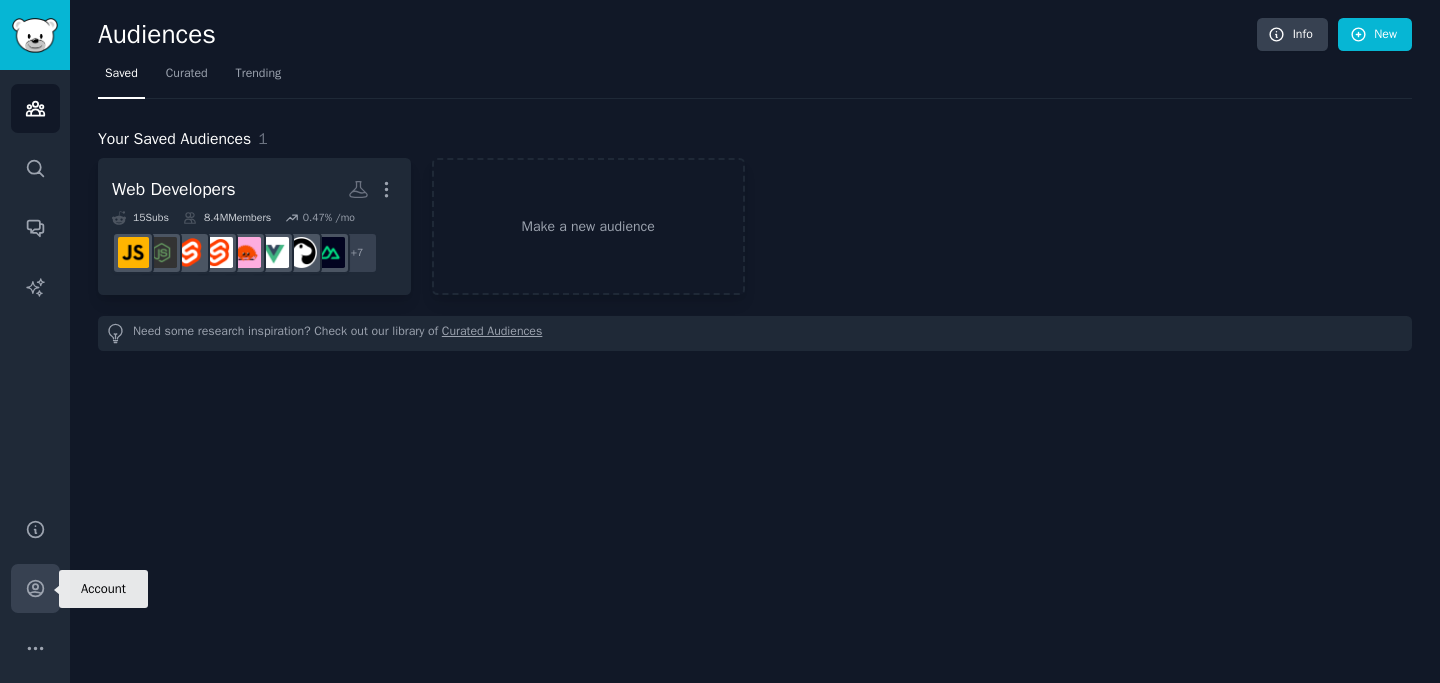click 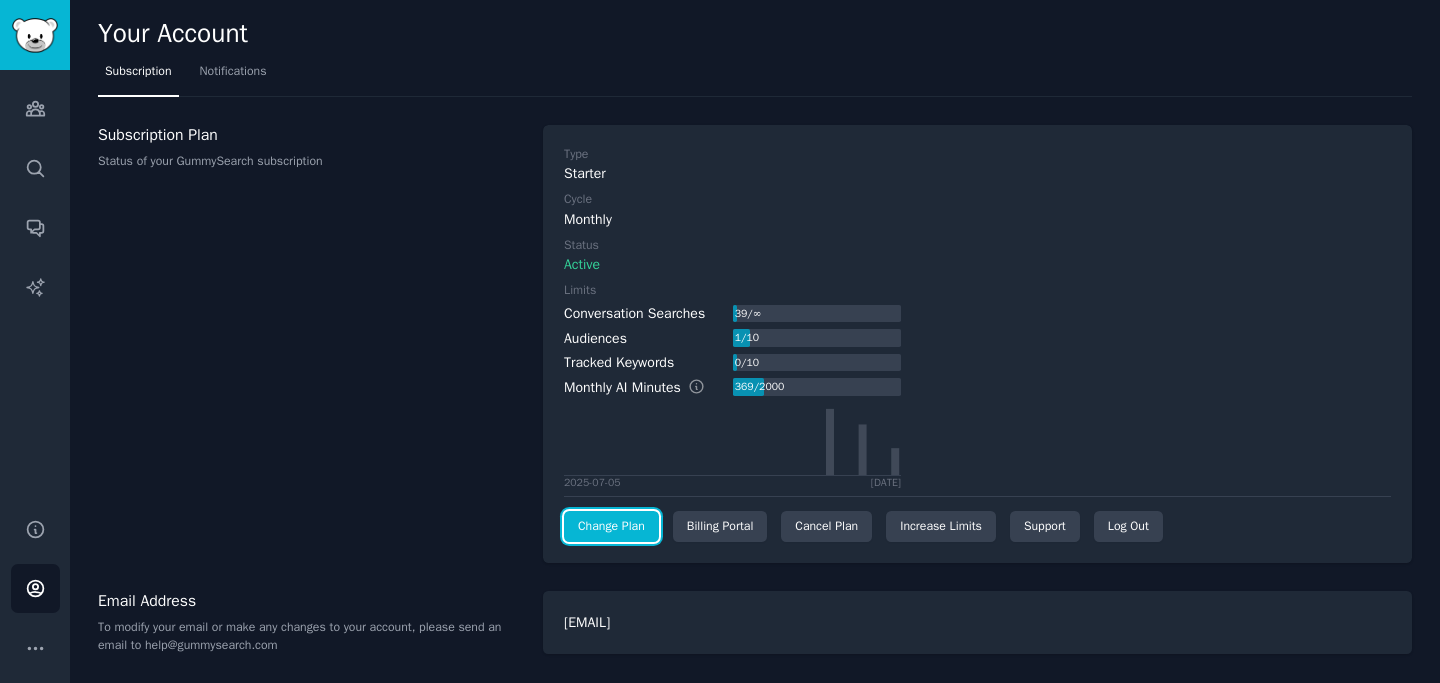 click on "Change Plan" at bounding box center [611, 527] 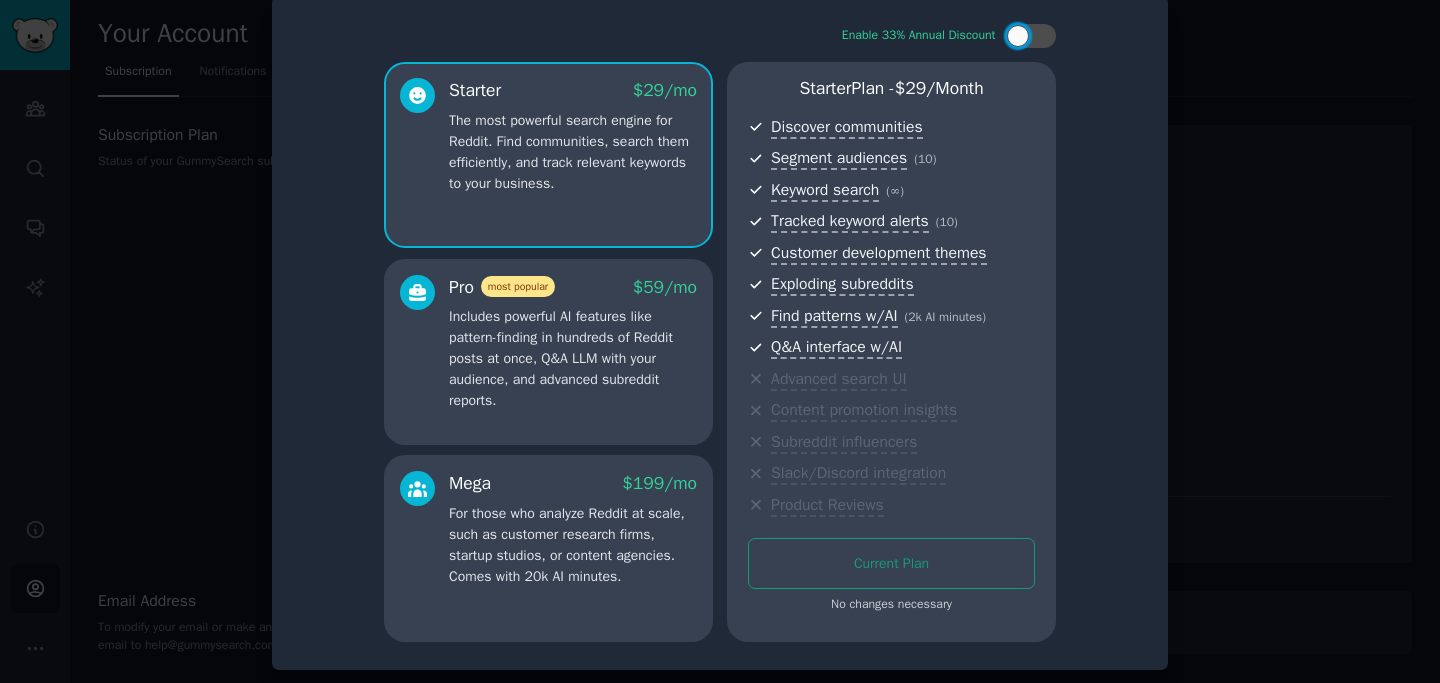 scroll, scrollTop: 0, scrollLeft: 0, axis: both 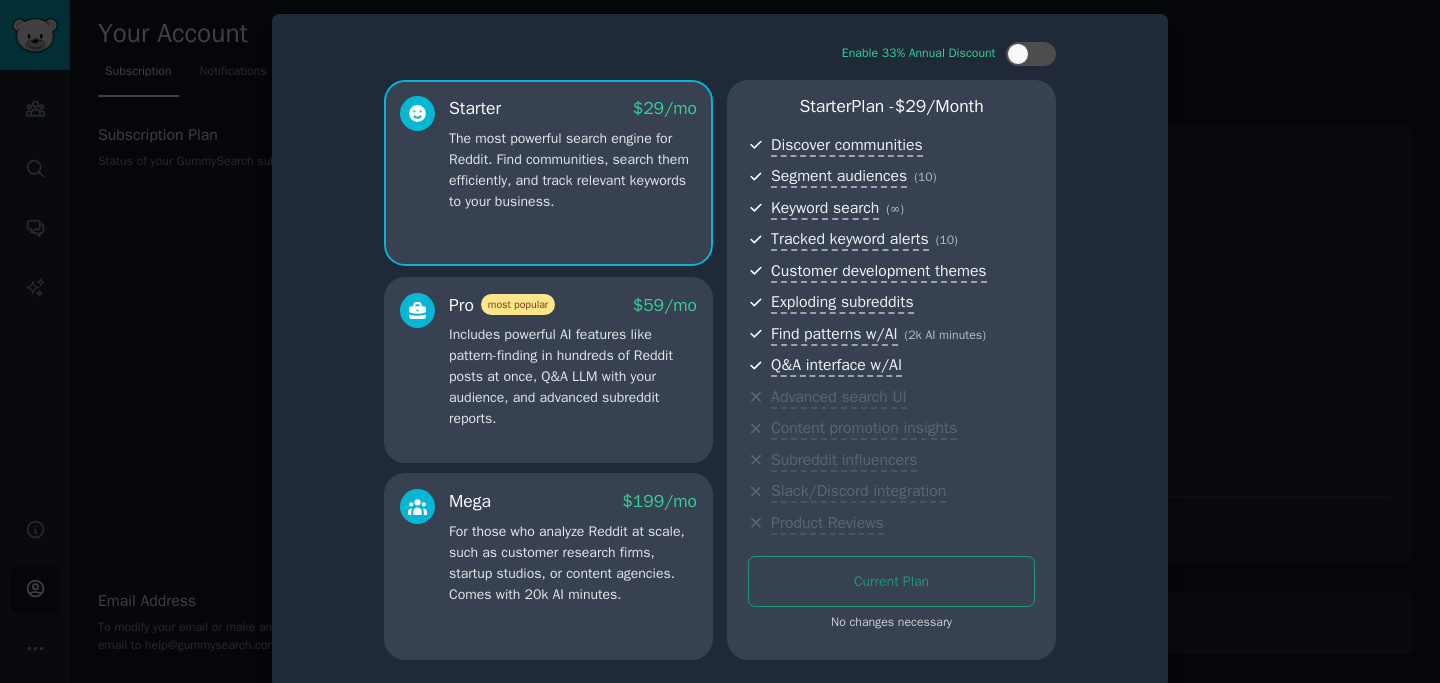 click at bounding box center [720, 341] 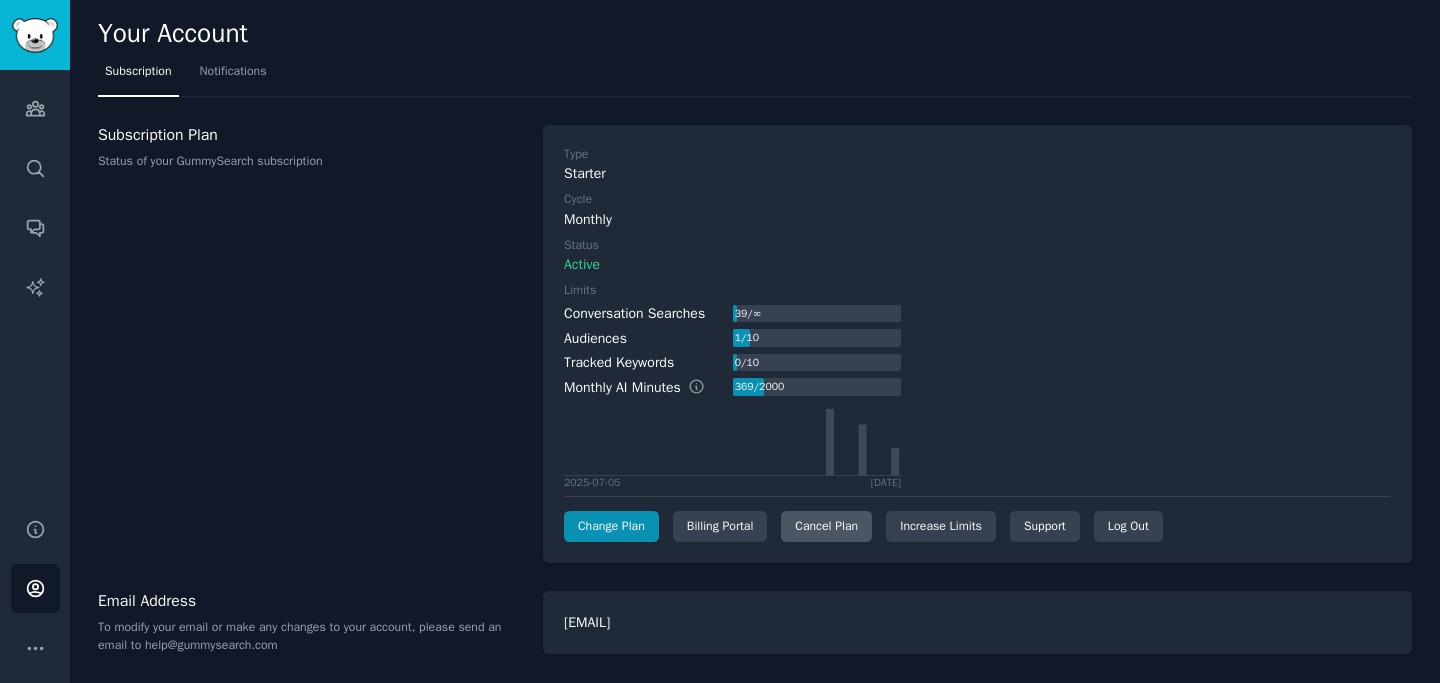 click on "Cancel Plan" at bounding box center (826, 527) 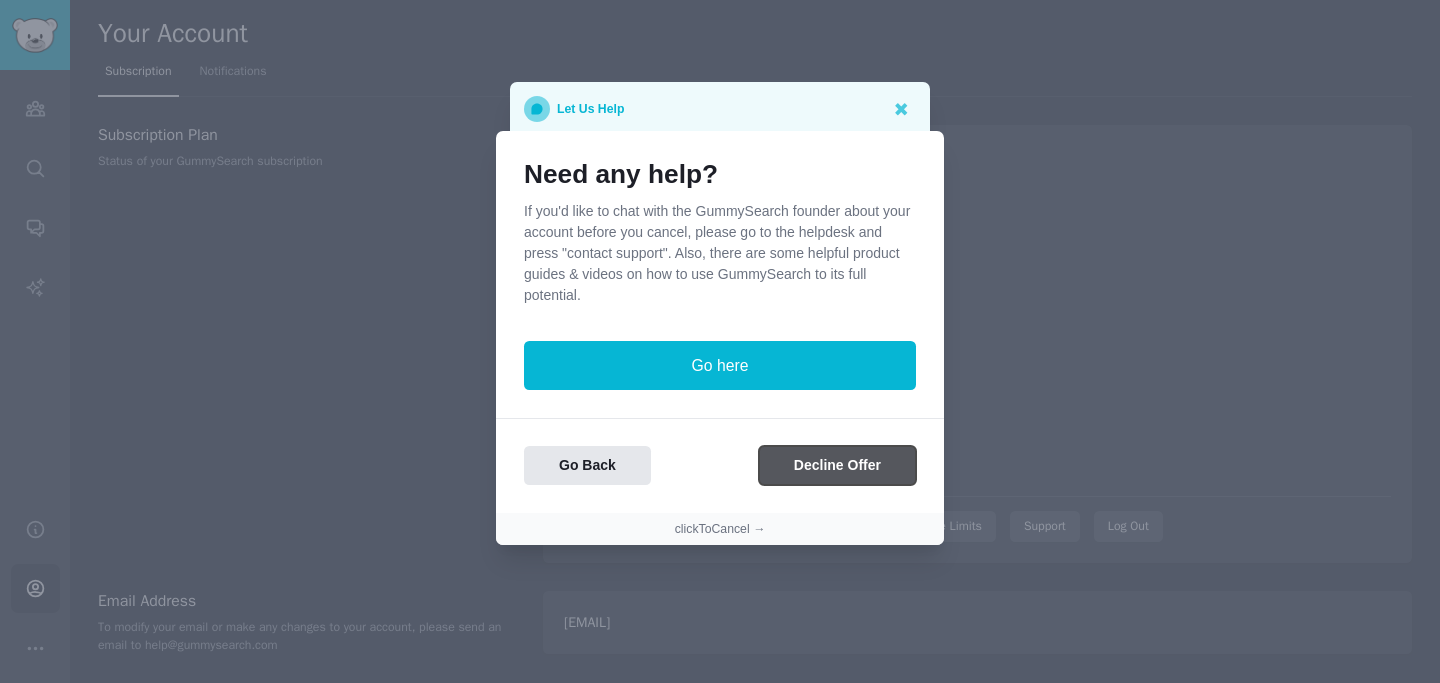 click on "Decline Offer" at bounding box center (837, 465) 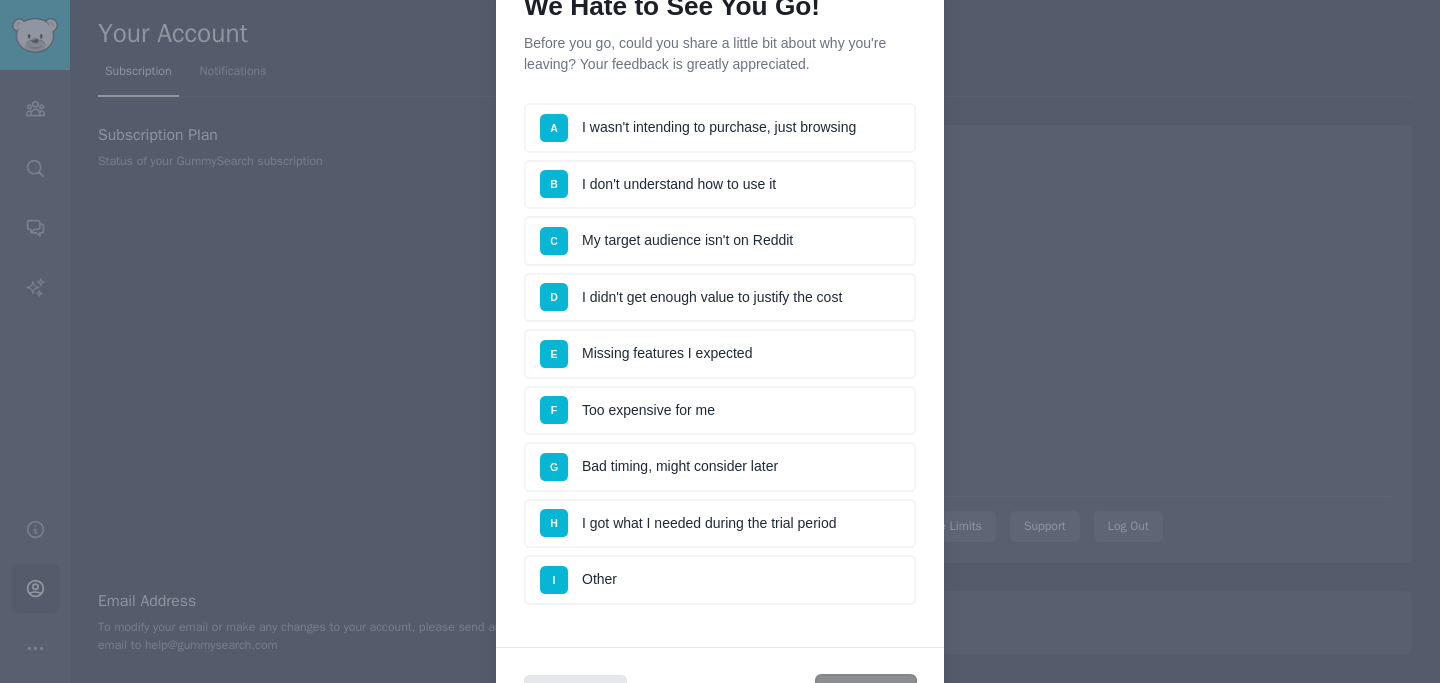 scroll, scrollTop: 157, scrollLeft: 0, axis: vertical 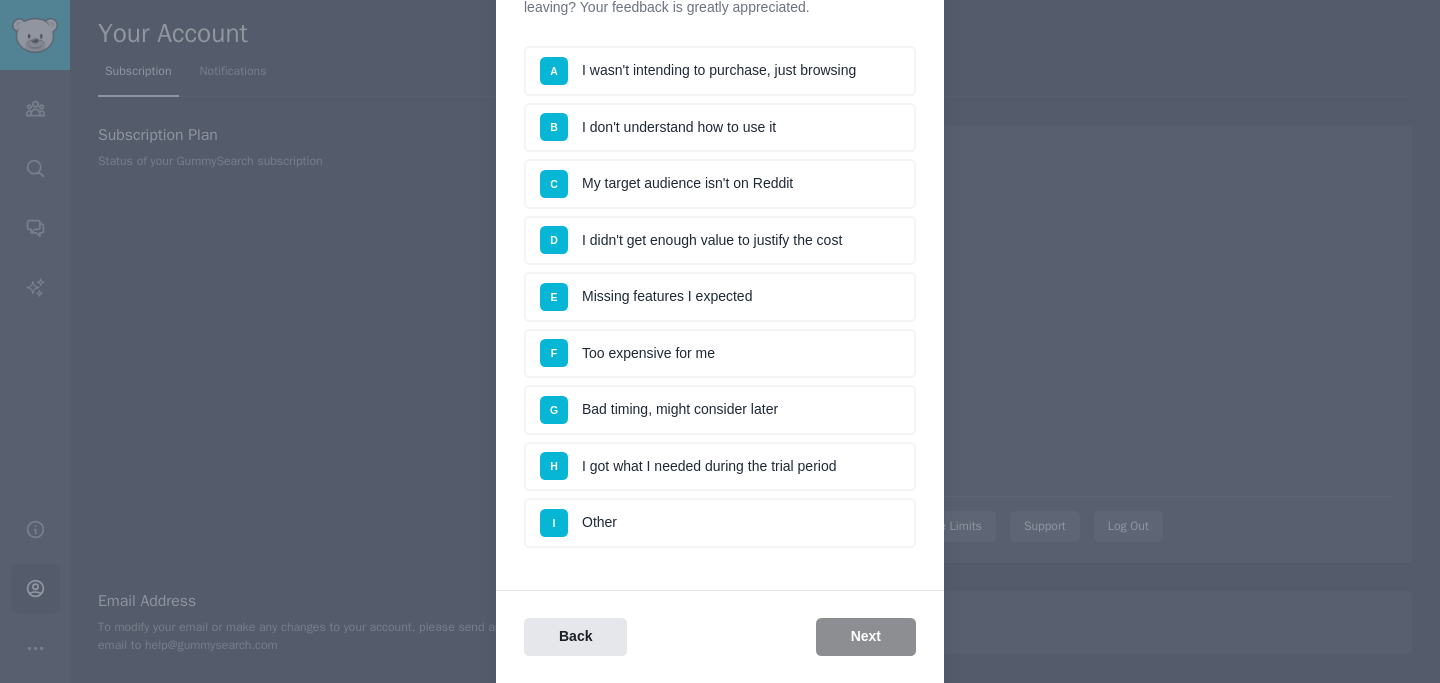 click on "I didn't get enough value to justify the cost" at bounding box center [720, 241] 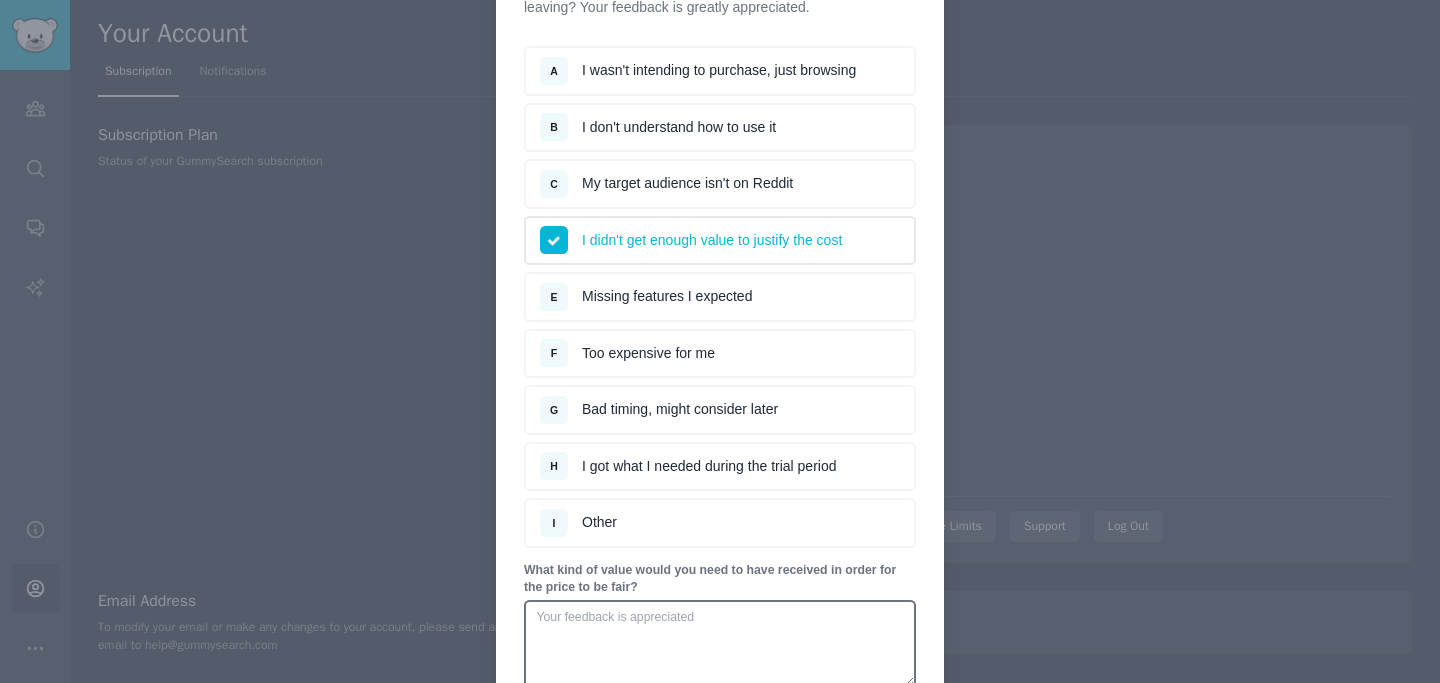 scroll, scrollTop: 386, scrollLeft: 0, axis: vertical 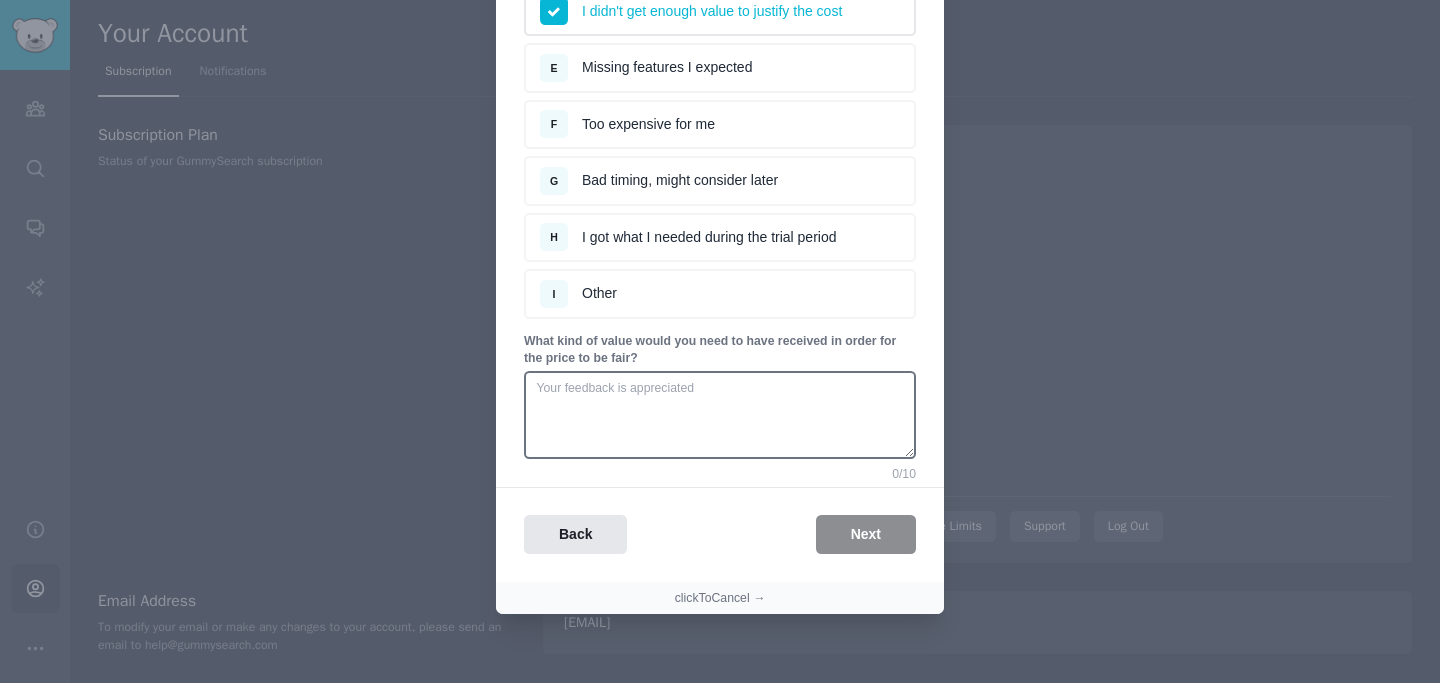 click on "Back   Next" at bounding box center [720, 534] 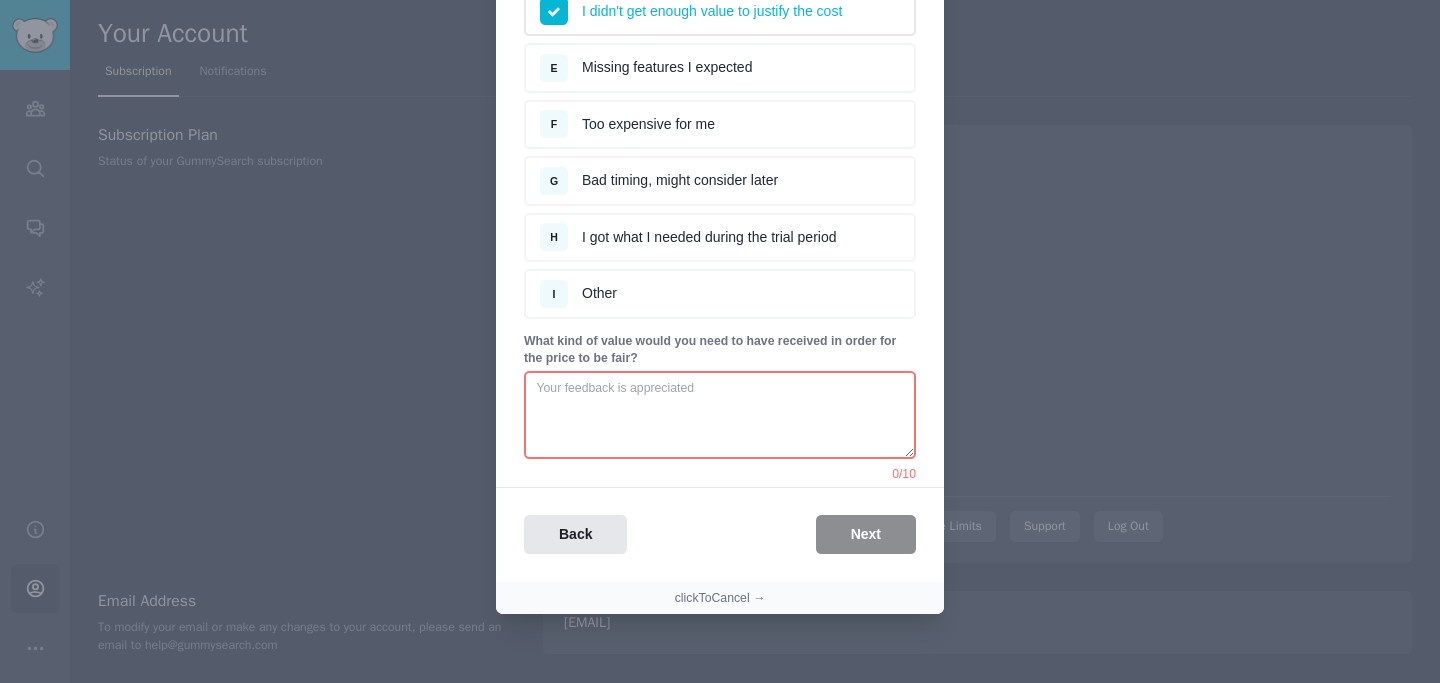 click at bounding box center [720, 415] 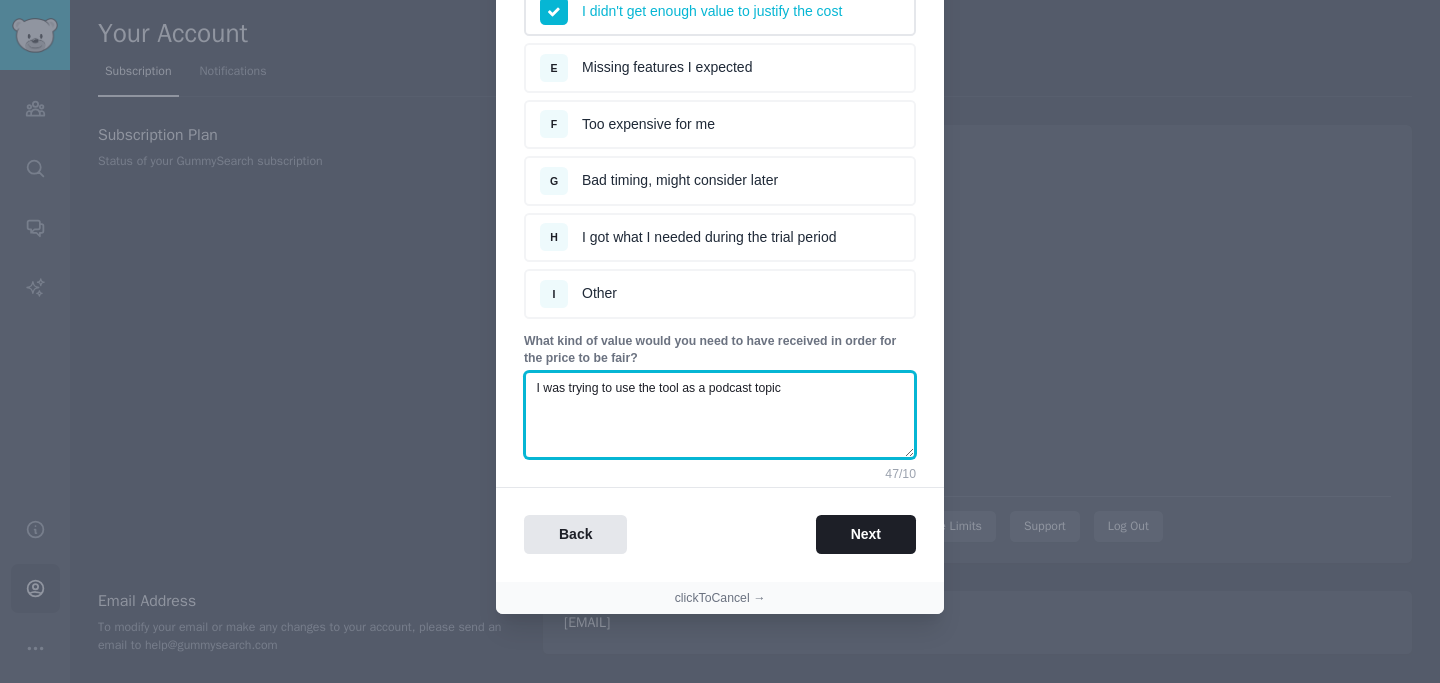 click on "I was trying to use the tool as a podcast topic" at bounding box center (720, 415) 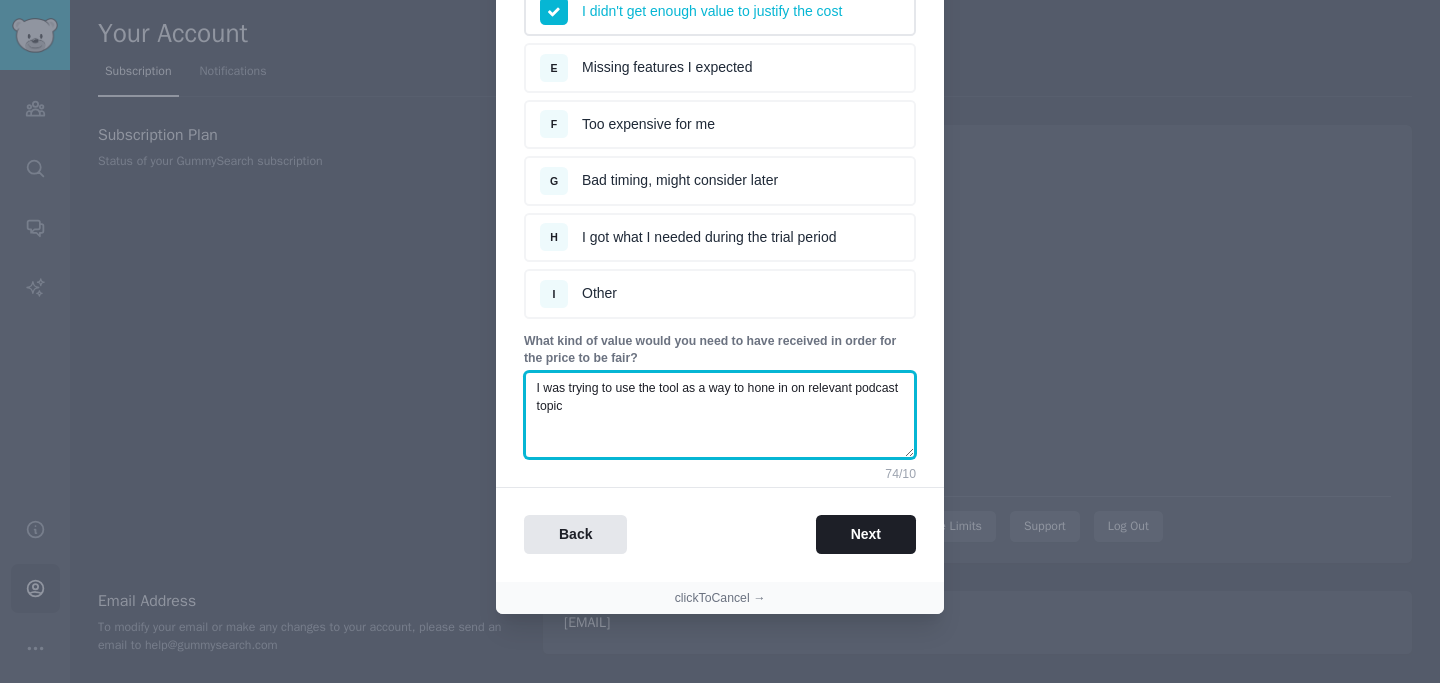 click on "I was trying to use the tool as a way to hone in on relevant podcast topic" at bounding box center [720, 415] 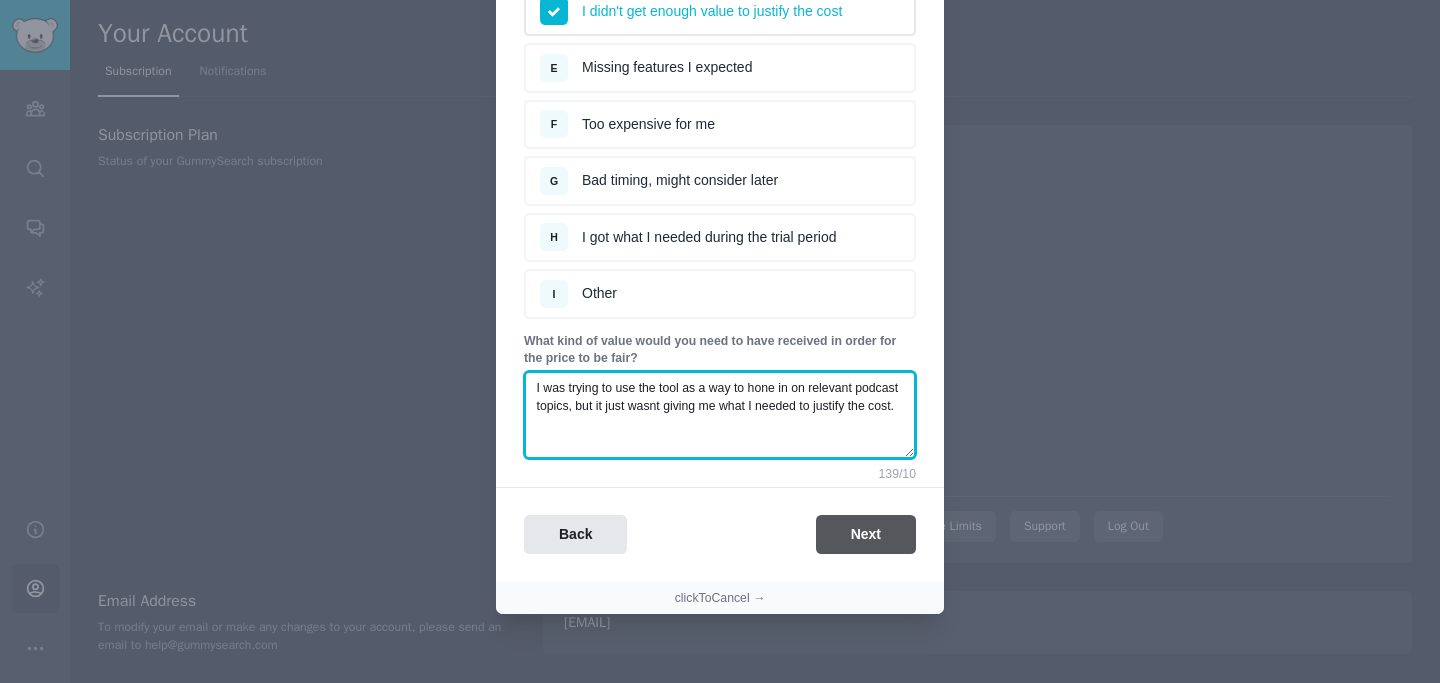 type on "I was trying to use the tool as a way to hone in on relevant podcast topics, but it just wasnt giving me what I needed to justify the cost." 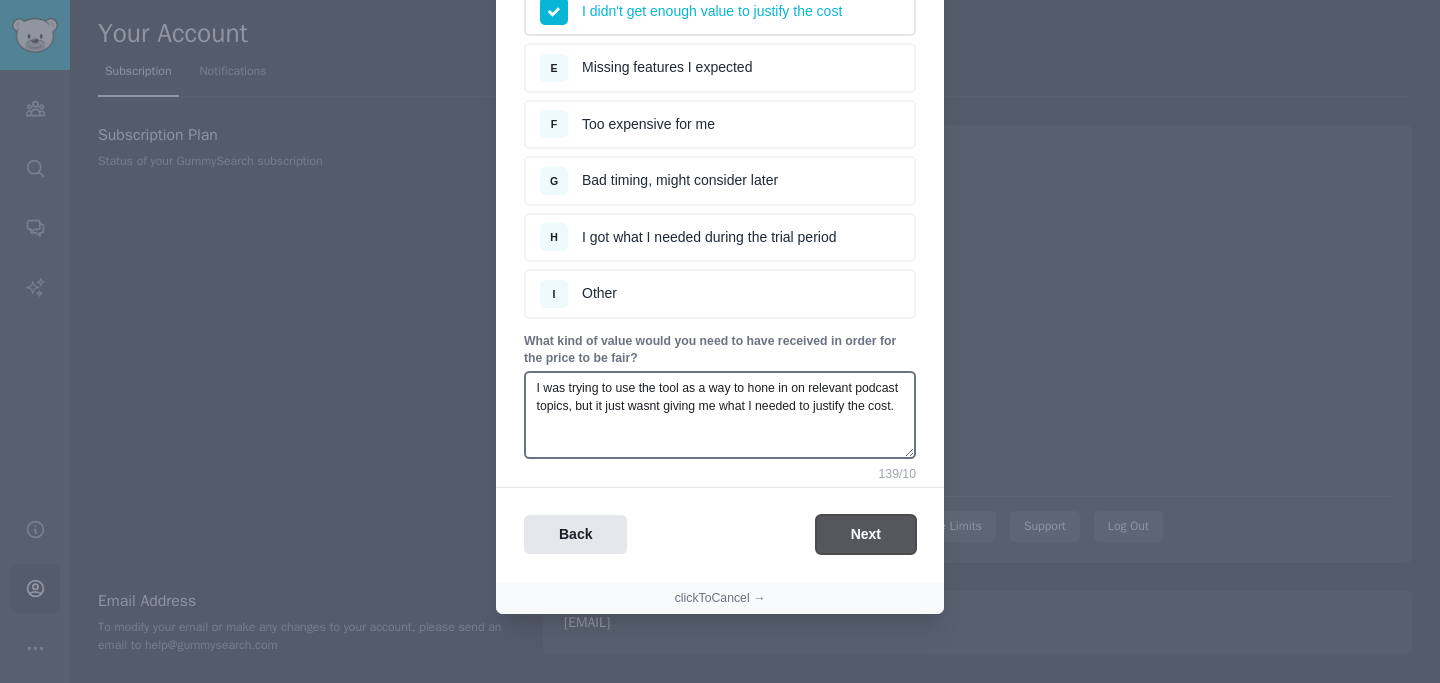 click on "Next" at bounding box center [866, 534] 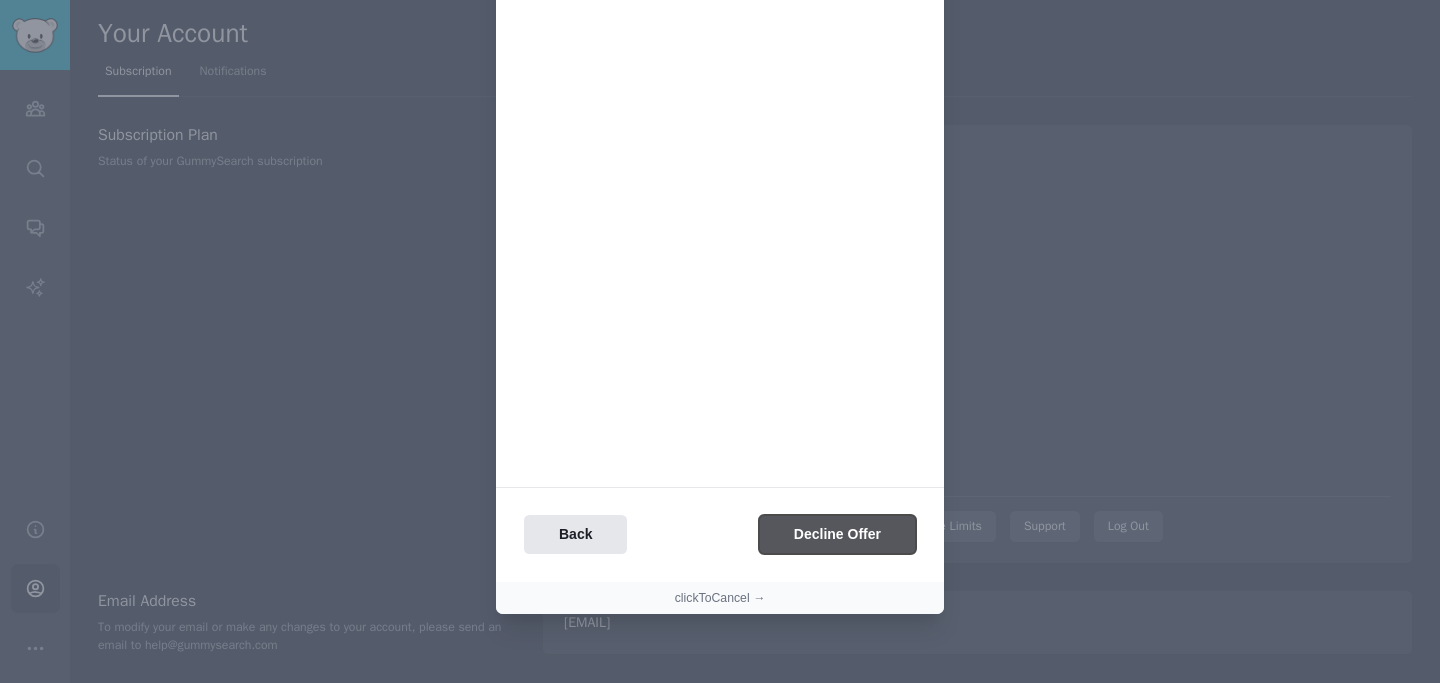 scroll, scrollTop: 0, scrollLeft: 0, axis: both 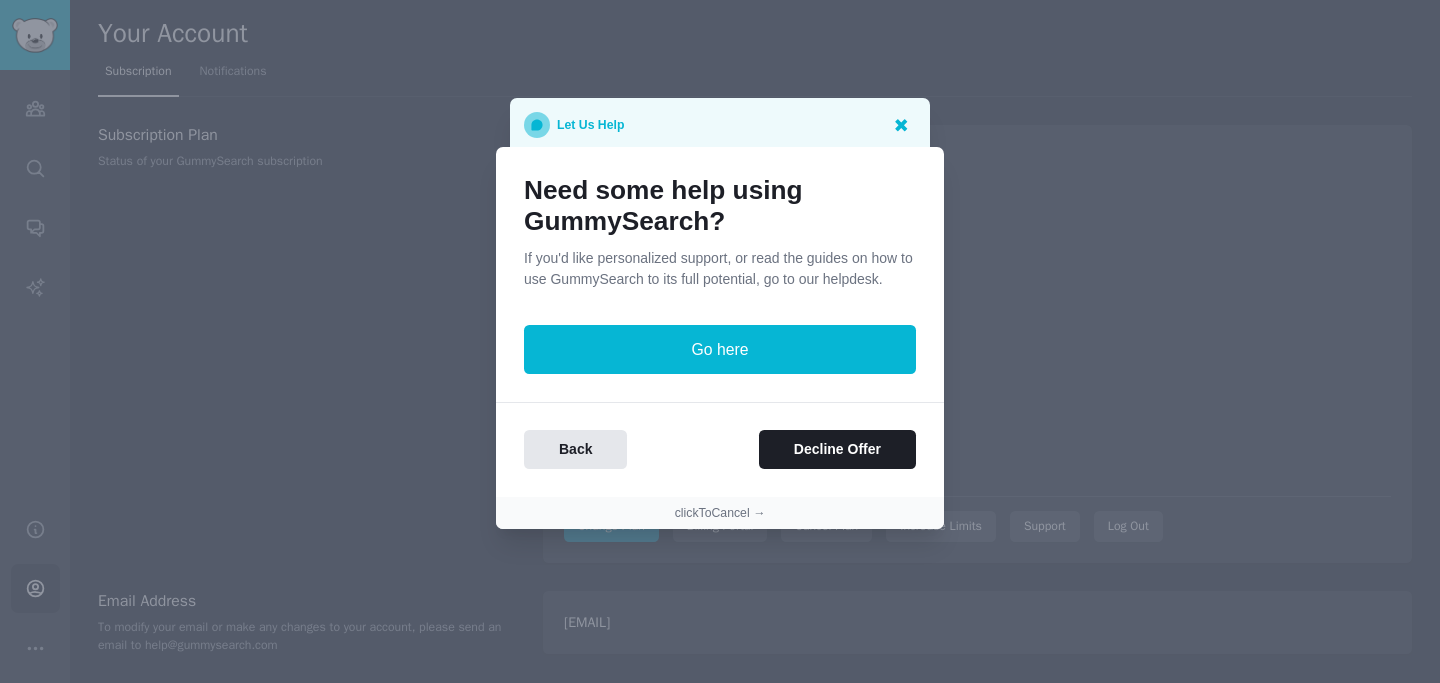 click 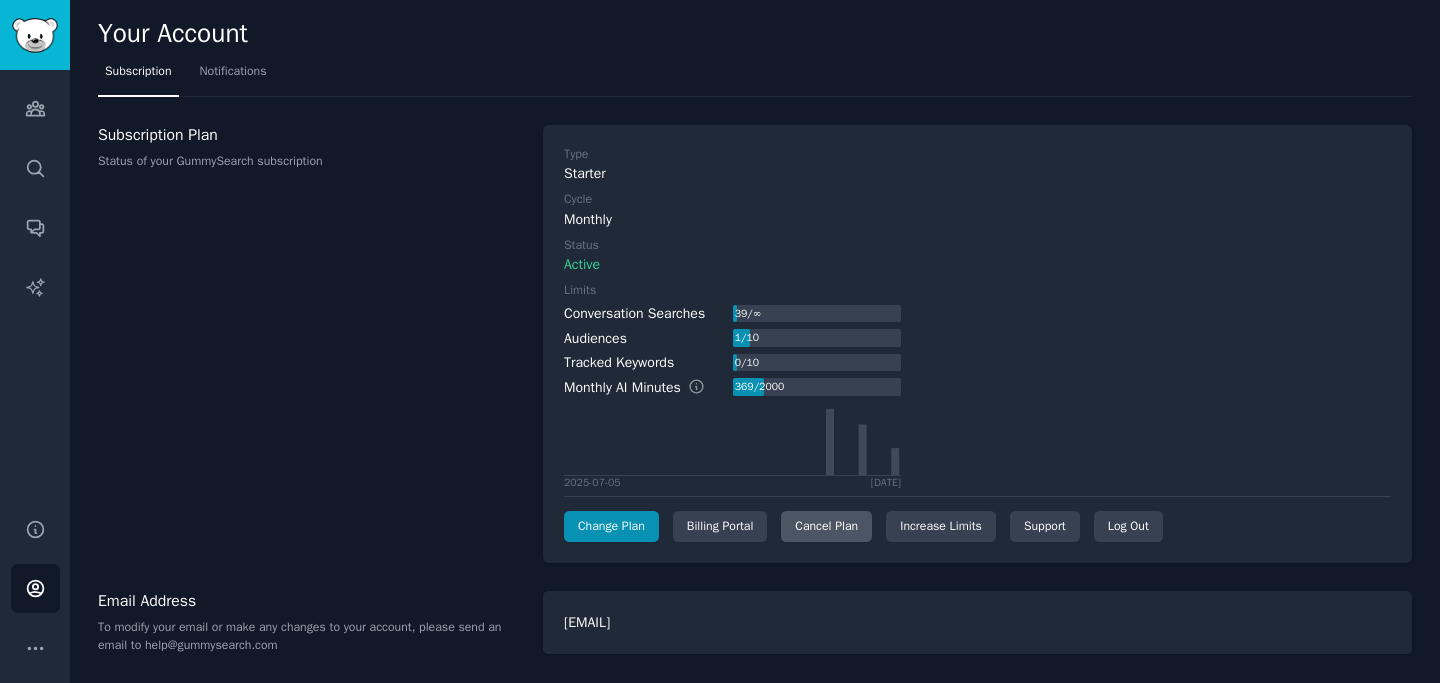 click on "Cancel Plan" at bounding box center [826, 527] 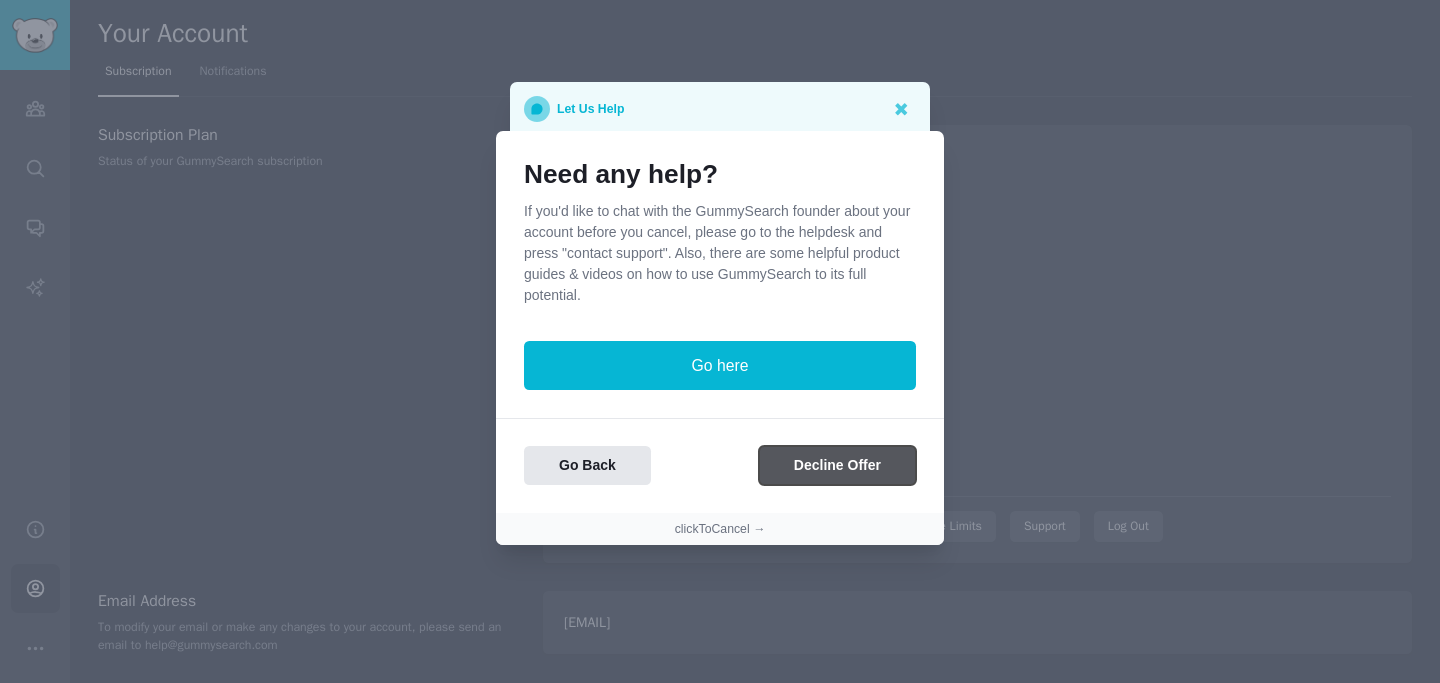 click on "Decline Offer" at bounding box center (837, 465) 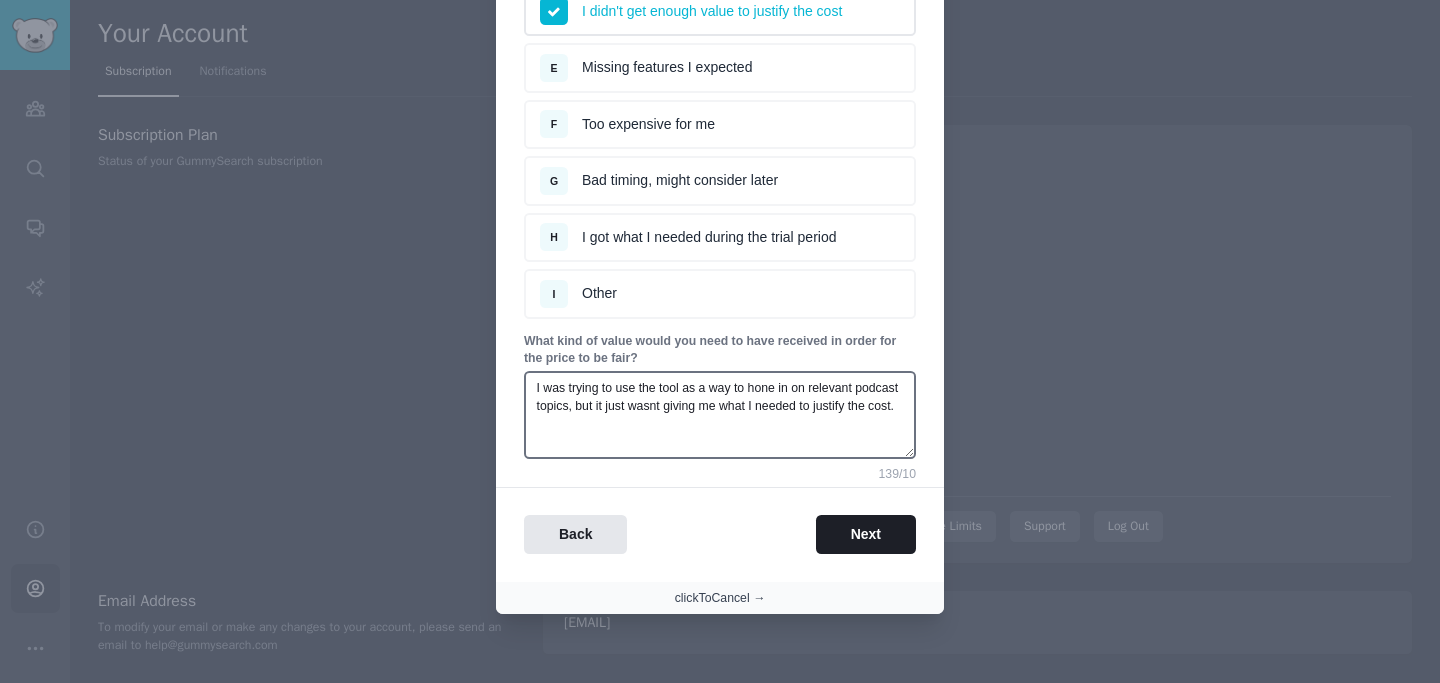 click on "clickToCancel →" at bounding box center (720, 599) 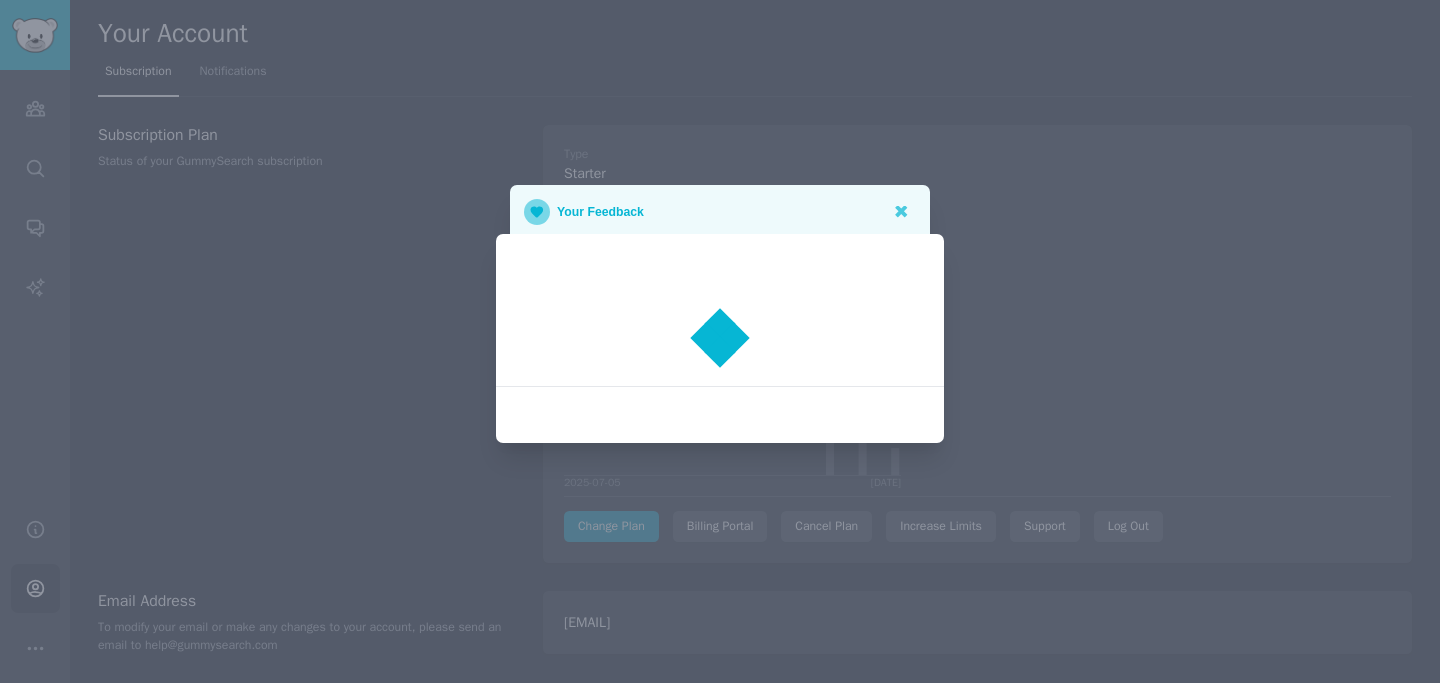 scroll, scrollTop: 0, scrollLeft: 0, axis: both 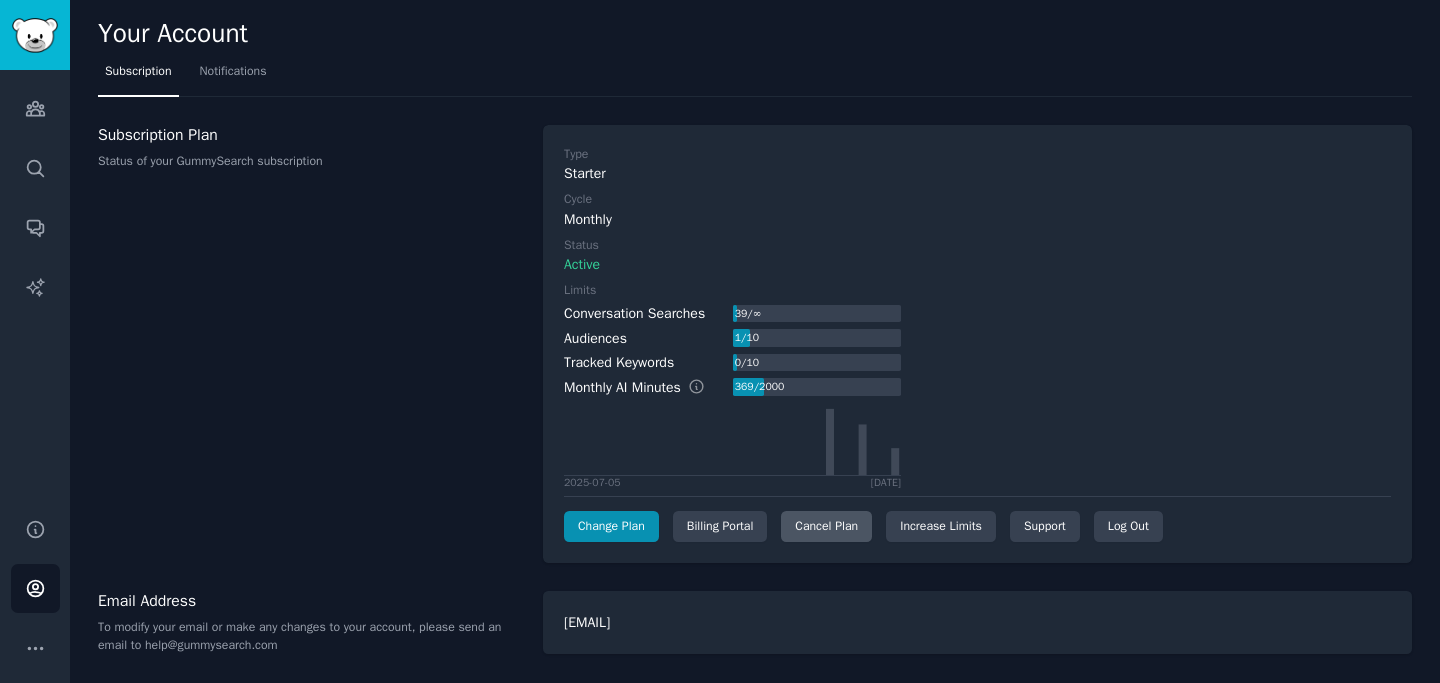 click on "Cancel Plan" at bounding box center (826, 527) 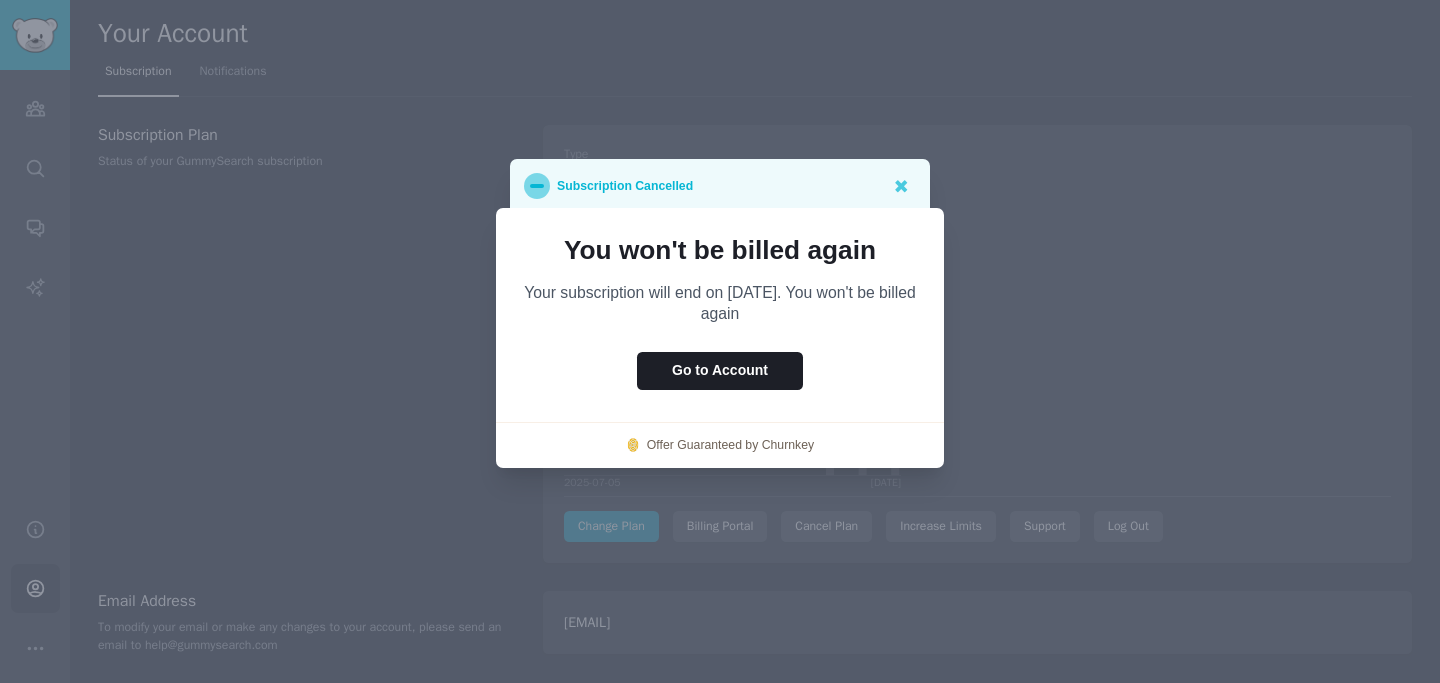 click on "Subscription Cancelled" at bounding box center (720, 186) 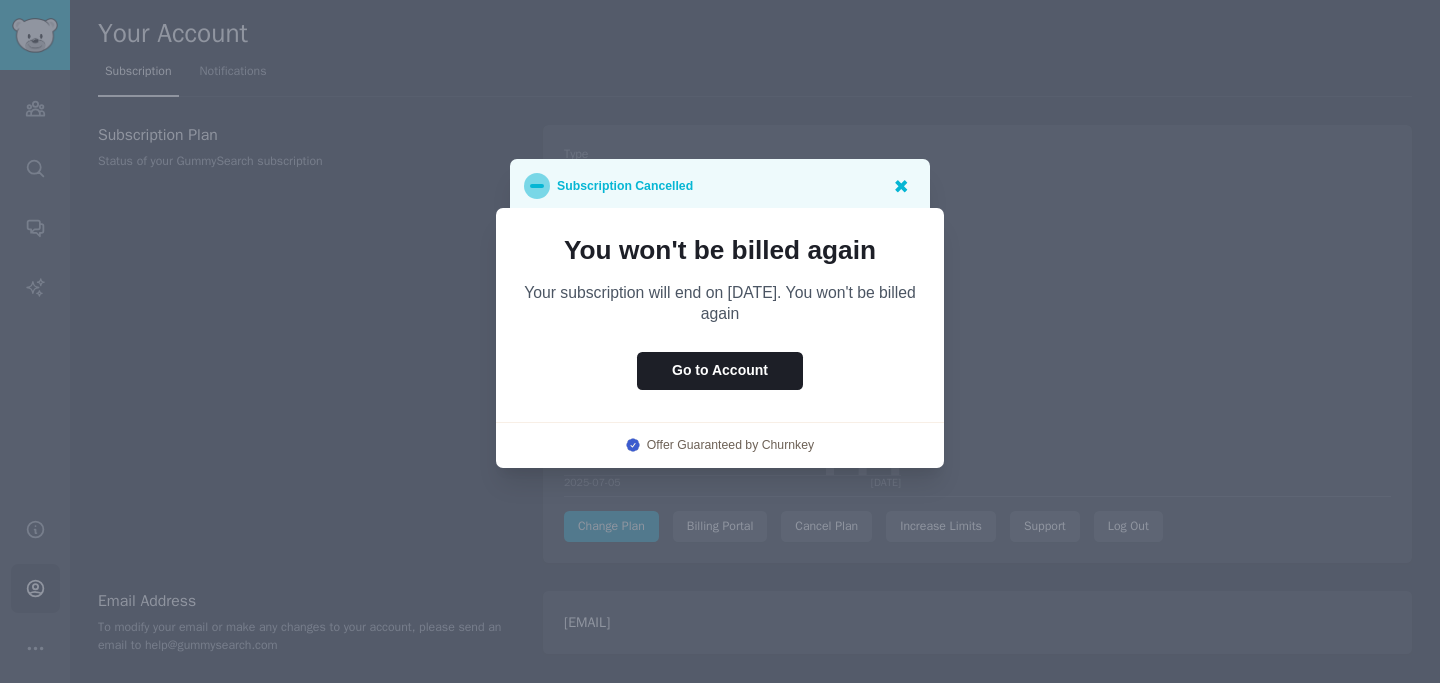 click 